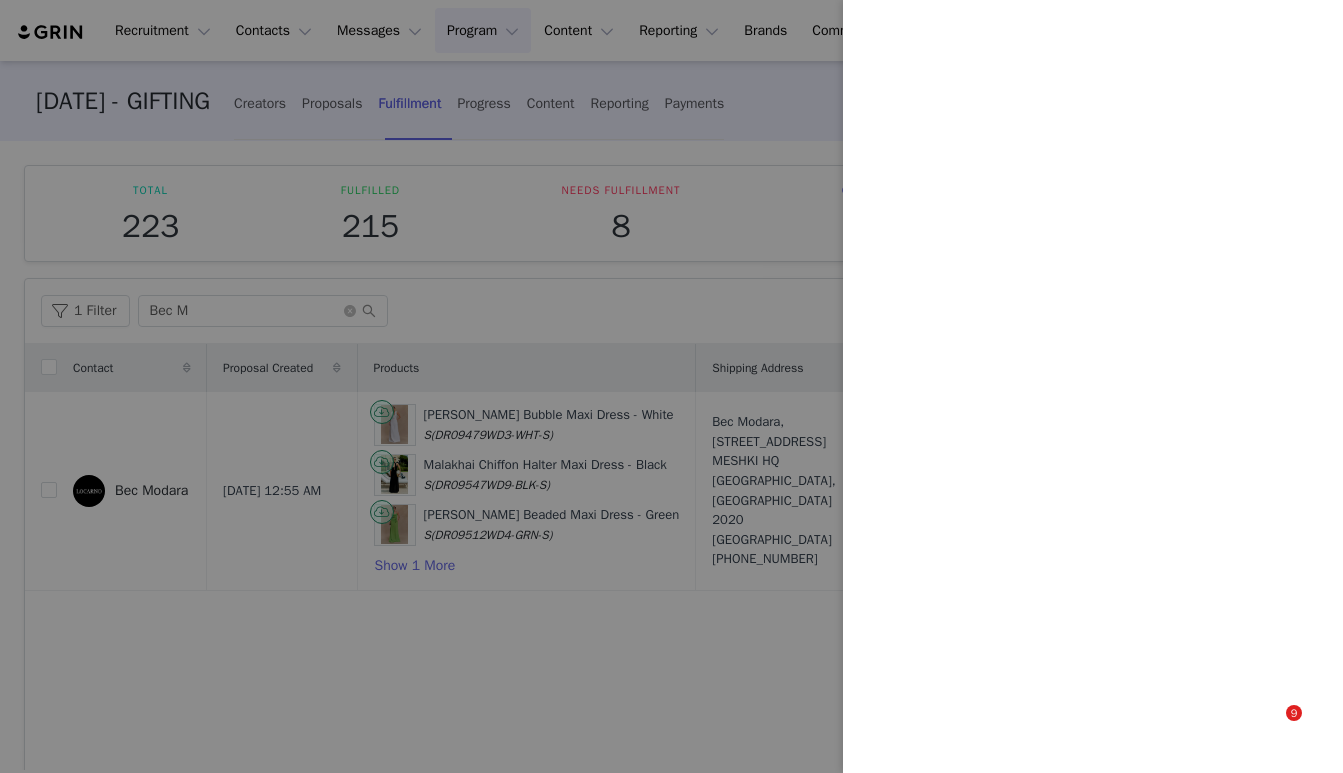 scroll, scrollTop: 0, scrollLeft: 0, axis: both 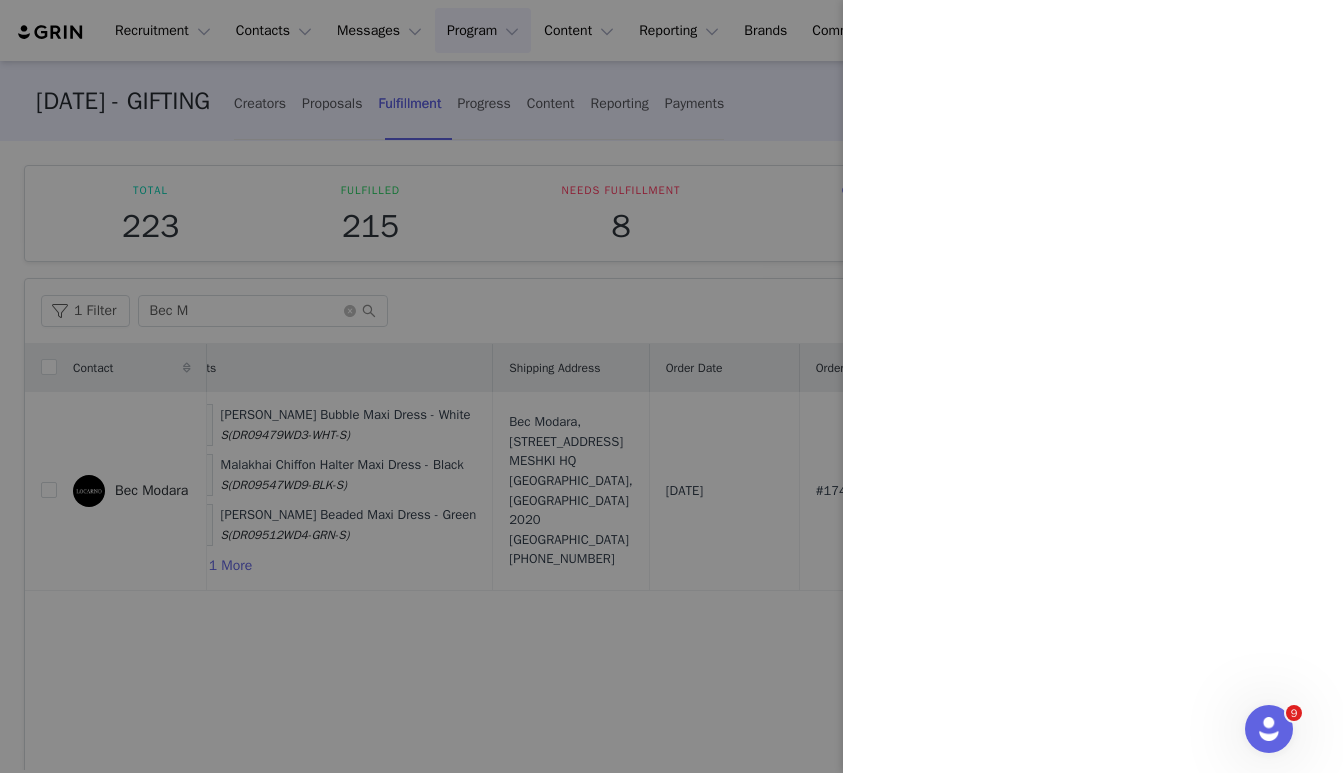 click at bounding box center [671, 386] 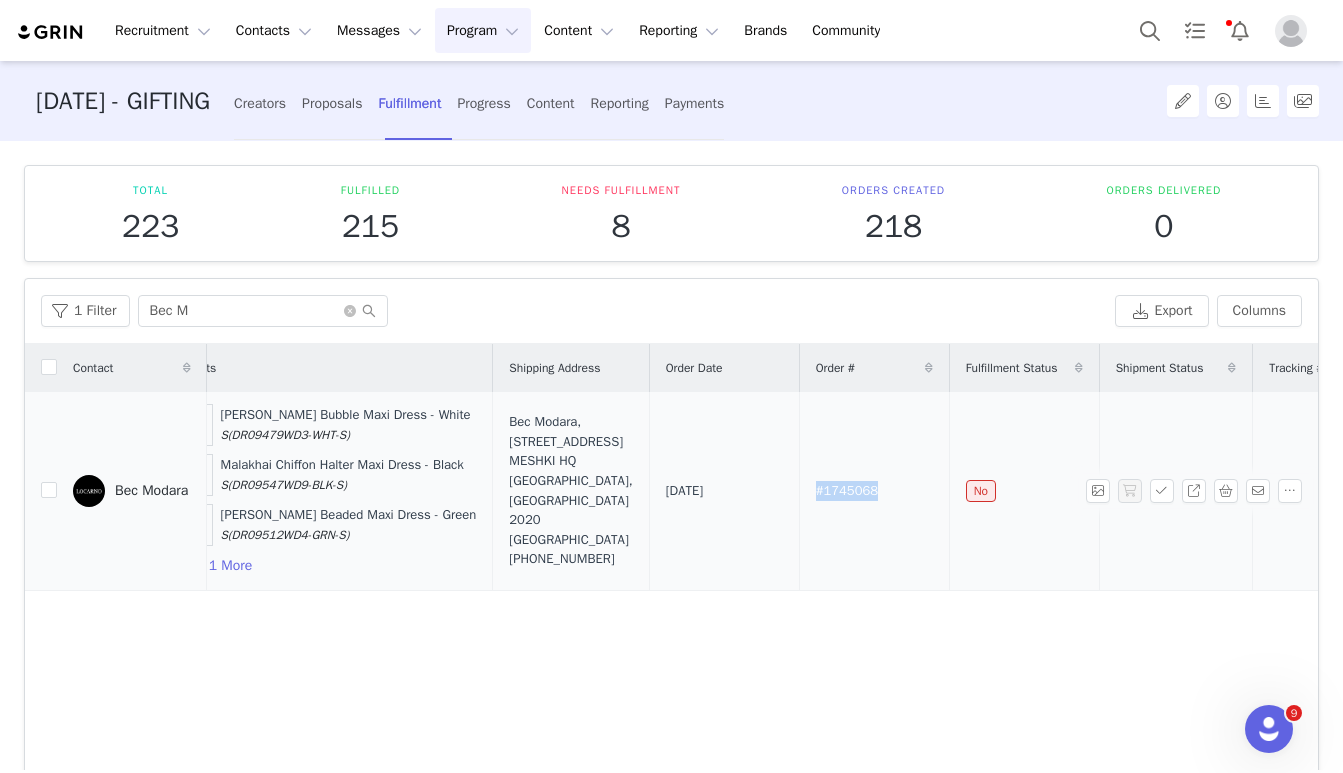 drag, startPoint x: 900, startPoint y: 485, endPoint x: 808, endPoint y: 484, distance: 92.00543 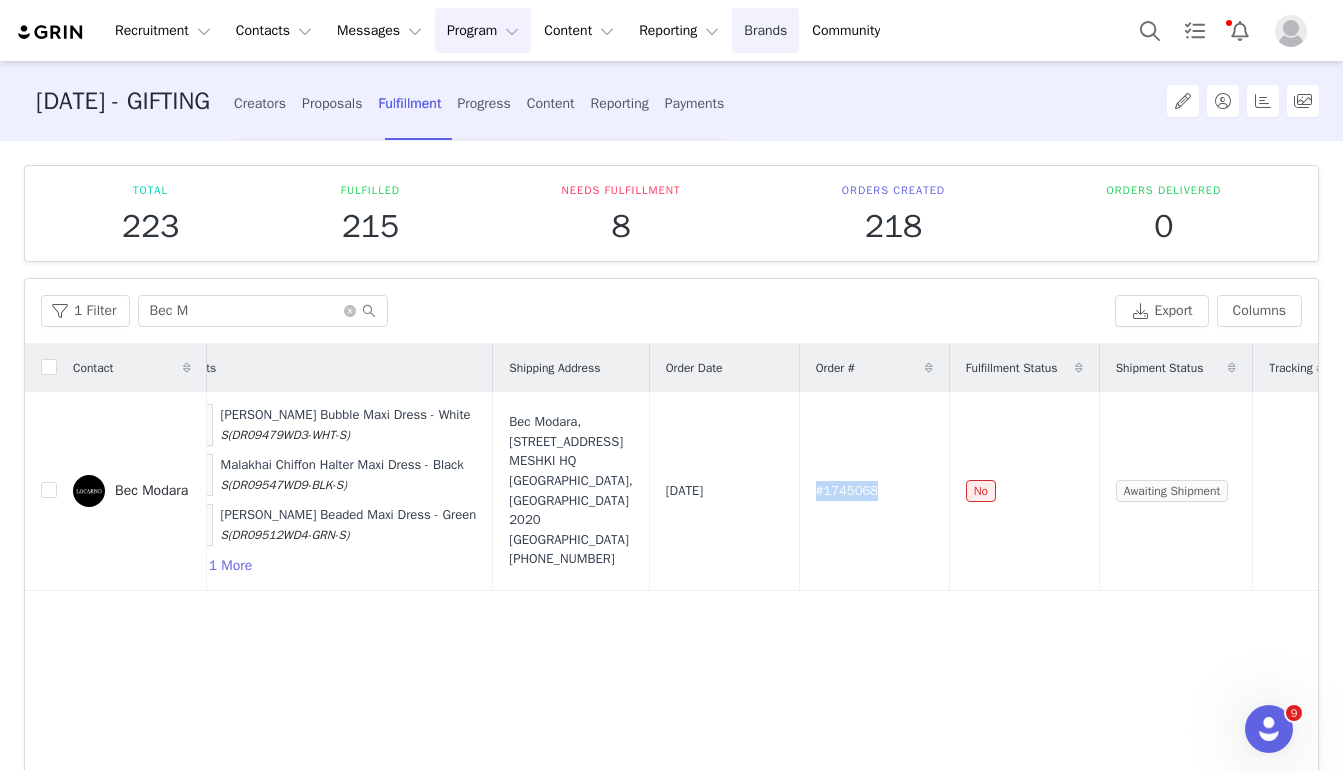 copy on "#1745068" 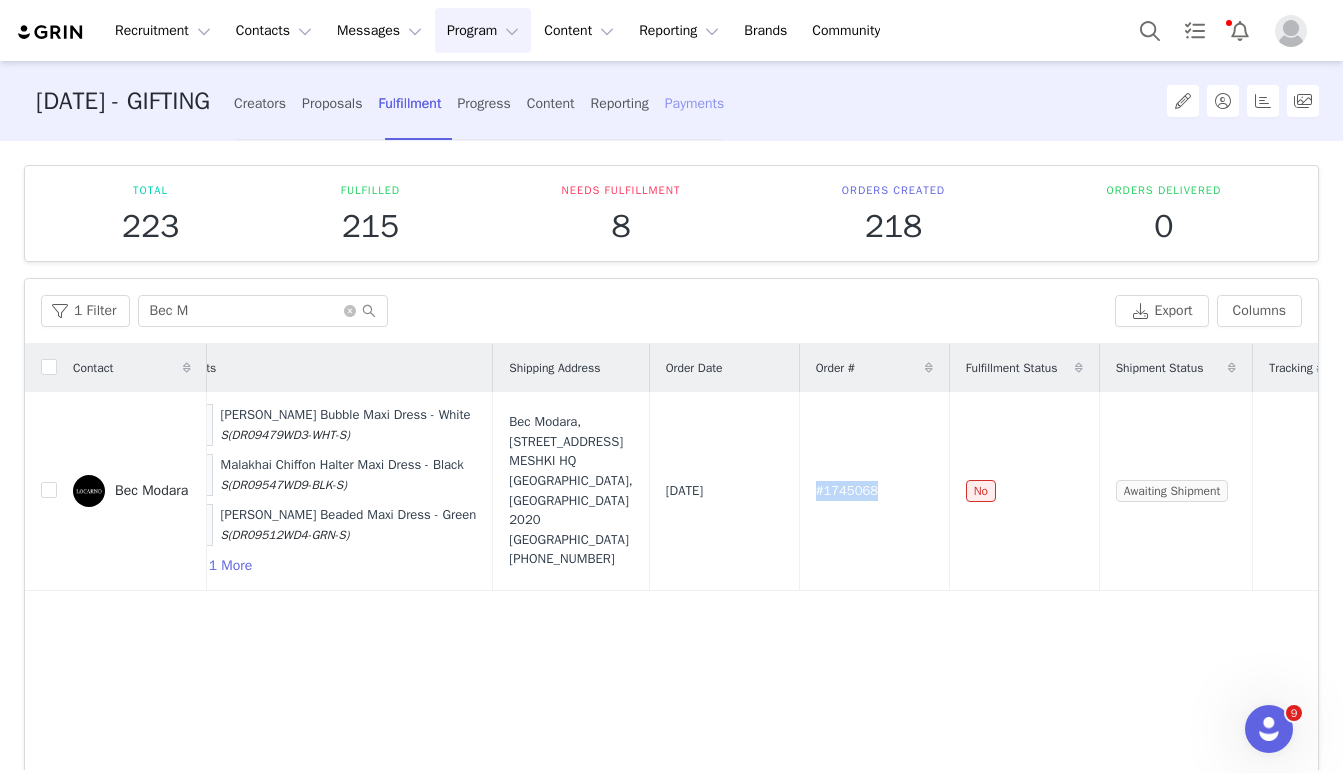 copy on "#1745068" 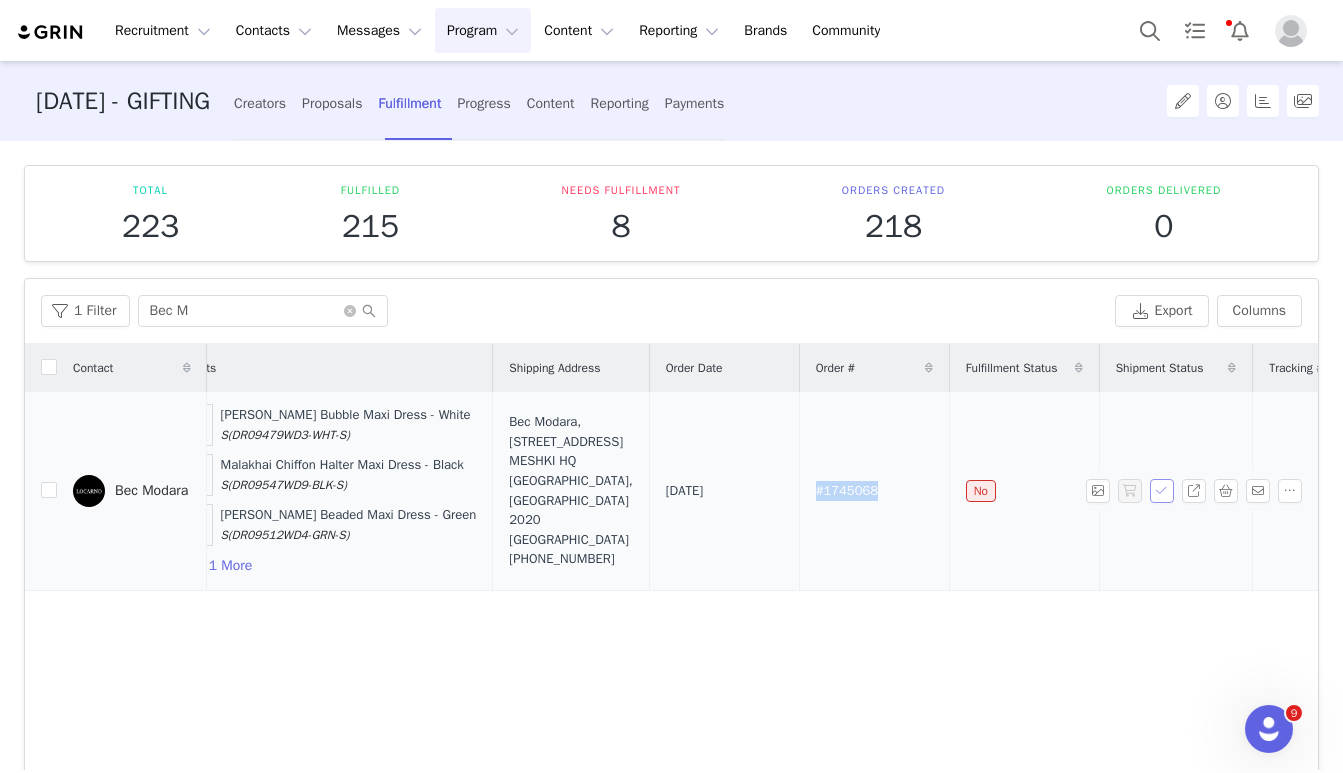 click at bounding box center (1162, 491) 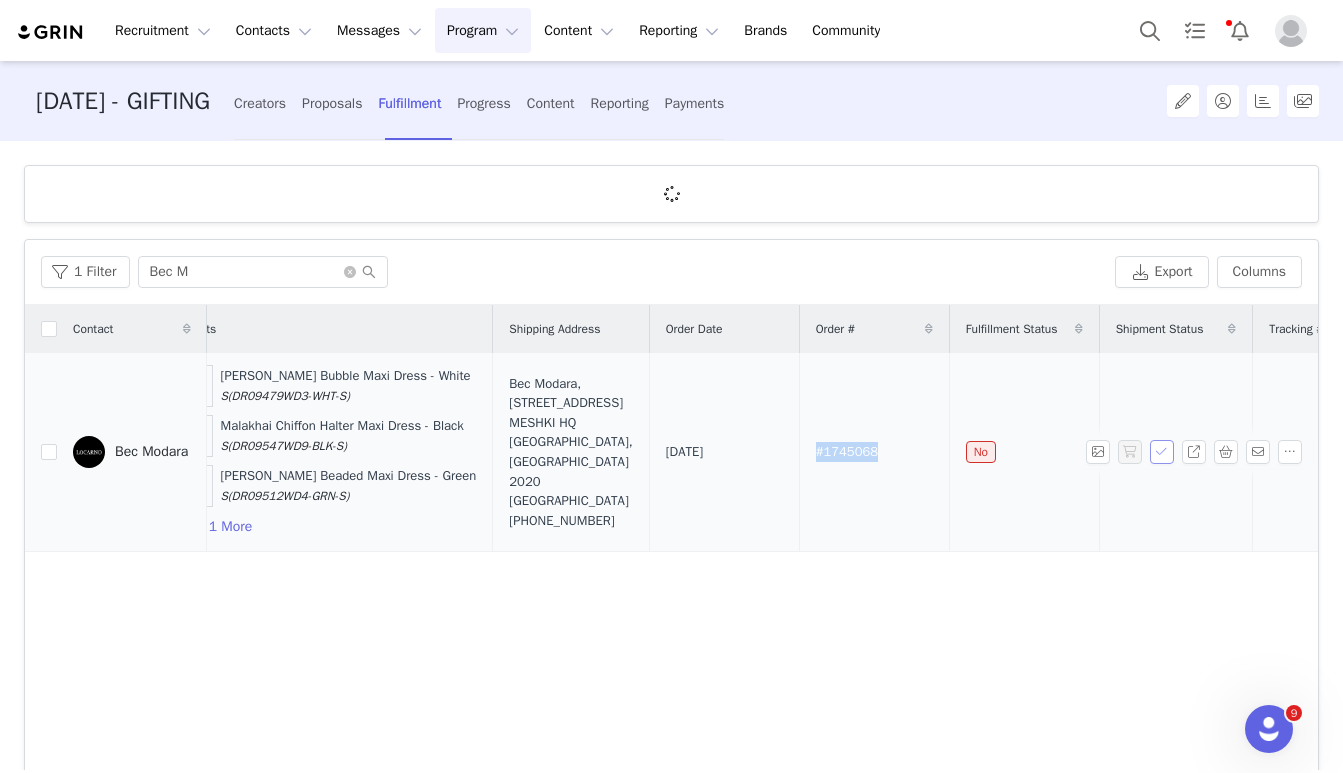 scroll, scrollTop: 0, scrollLeft: 0, axis: both 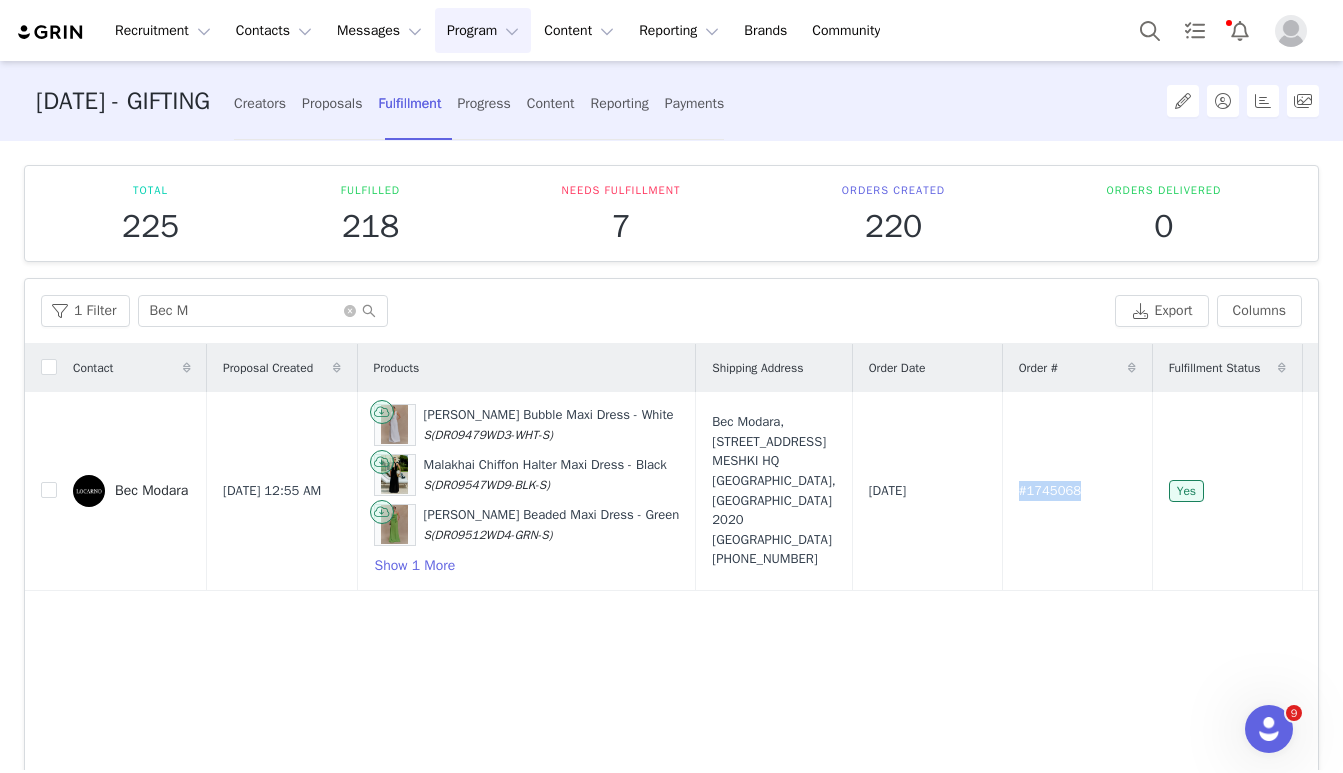 copy on "#1745068" 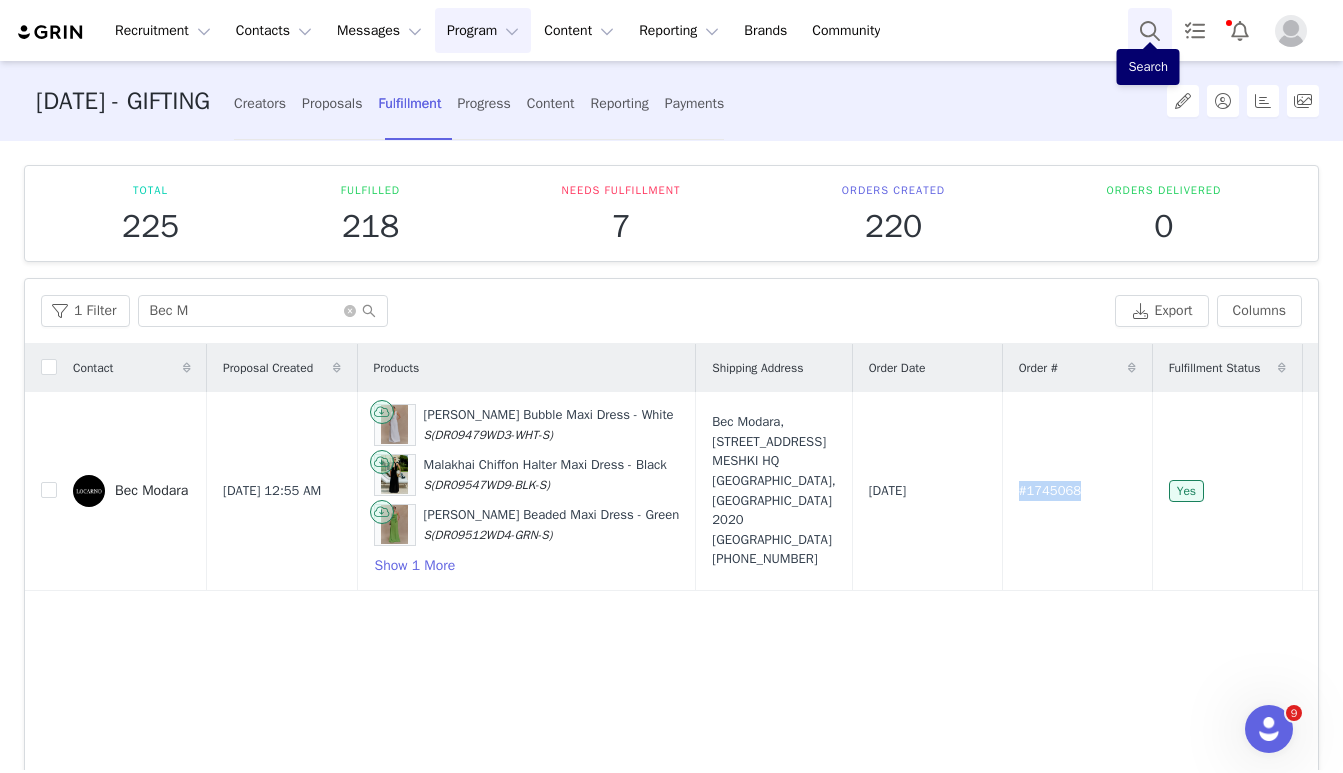 click at bounding box center (1150, 30) 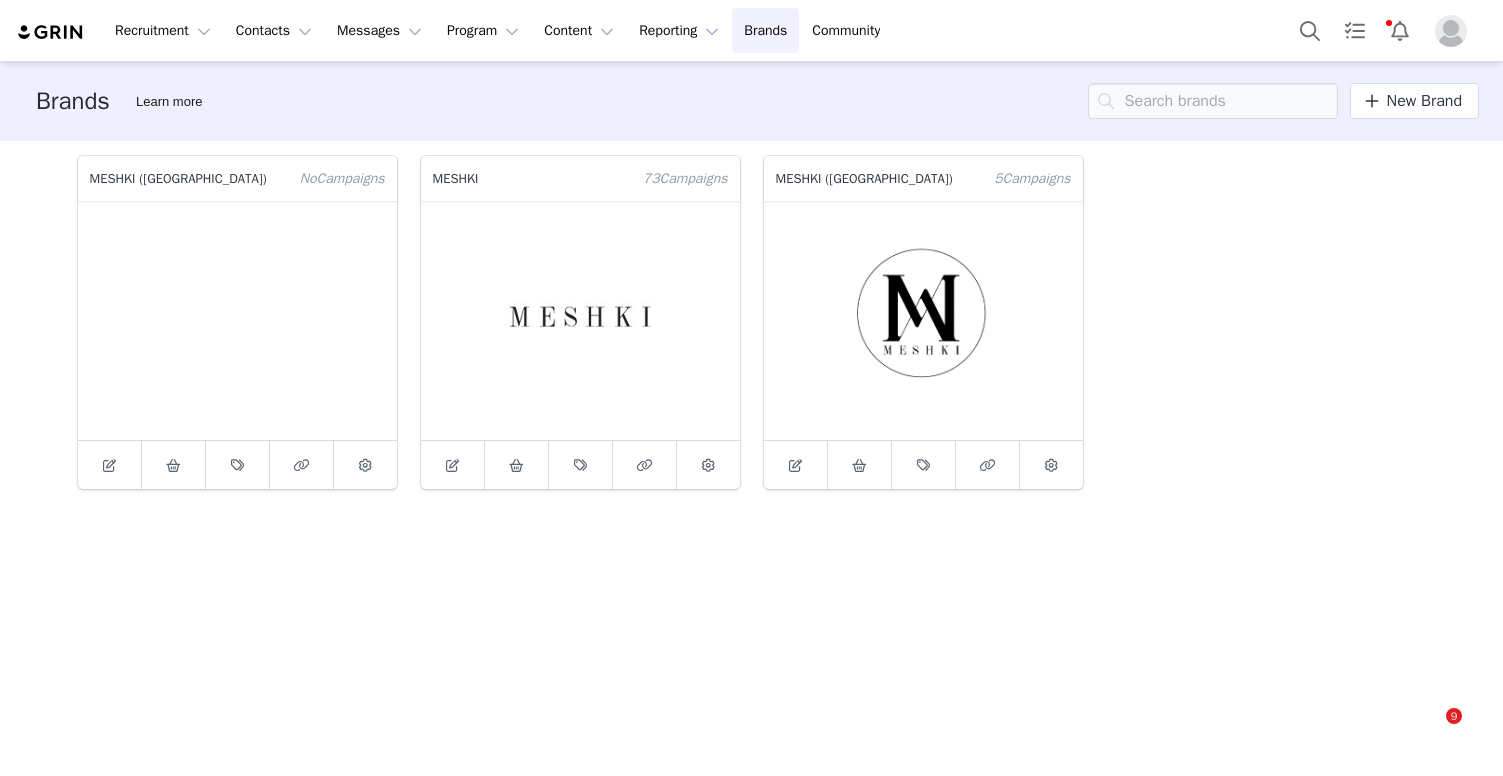 scroll, scrollTop: 0, scrollLeft: 0, axis: both 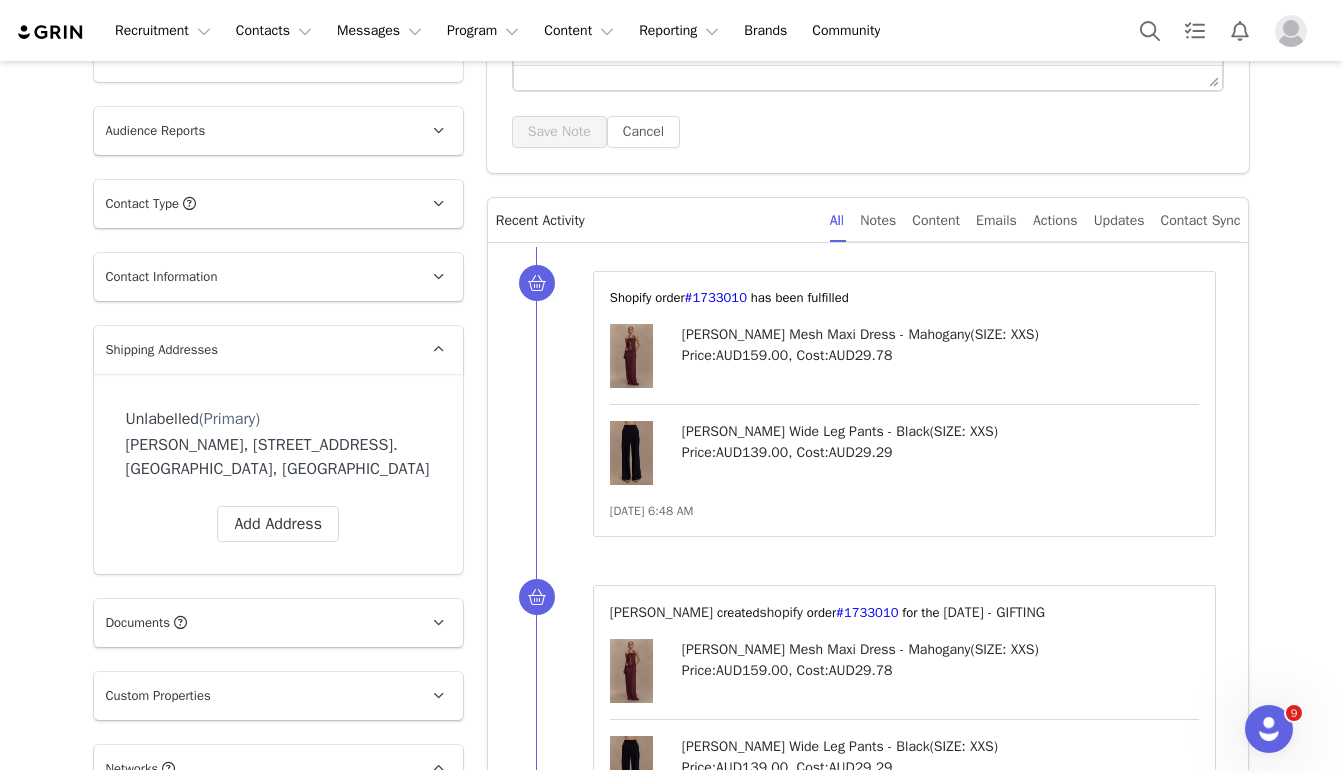 drag, startPoint x: 988, startPoint y: 334, endPoint x: 681, endPoint y: 334, distance: 307 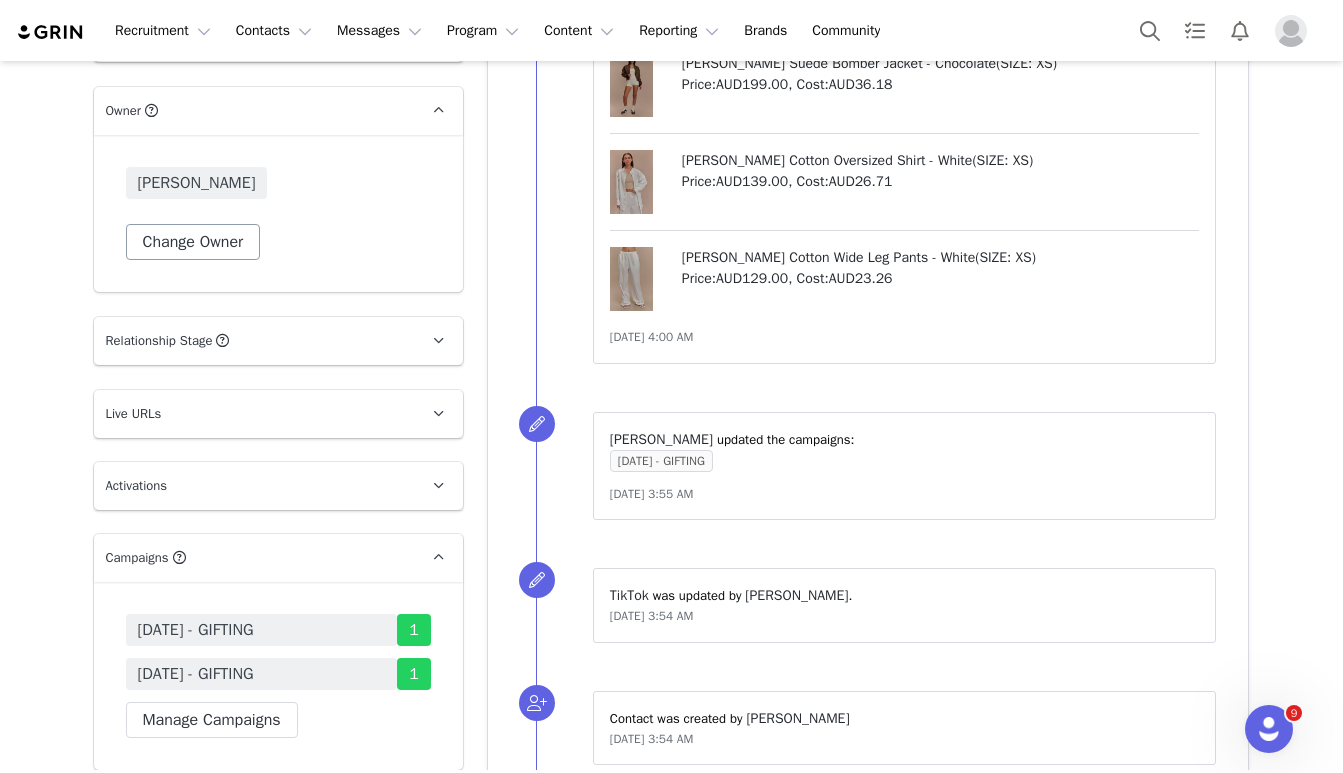 scroll, scrollTop: 2233, scrollLeft: 0, axis: vertical 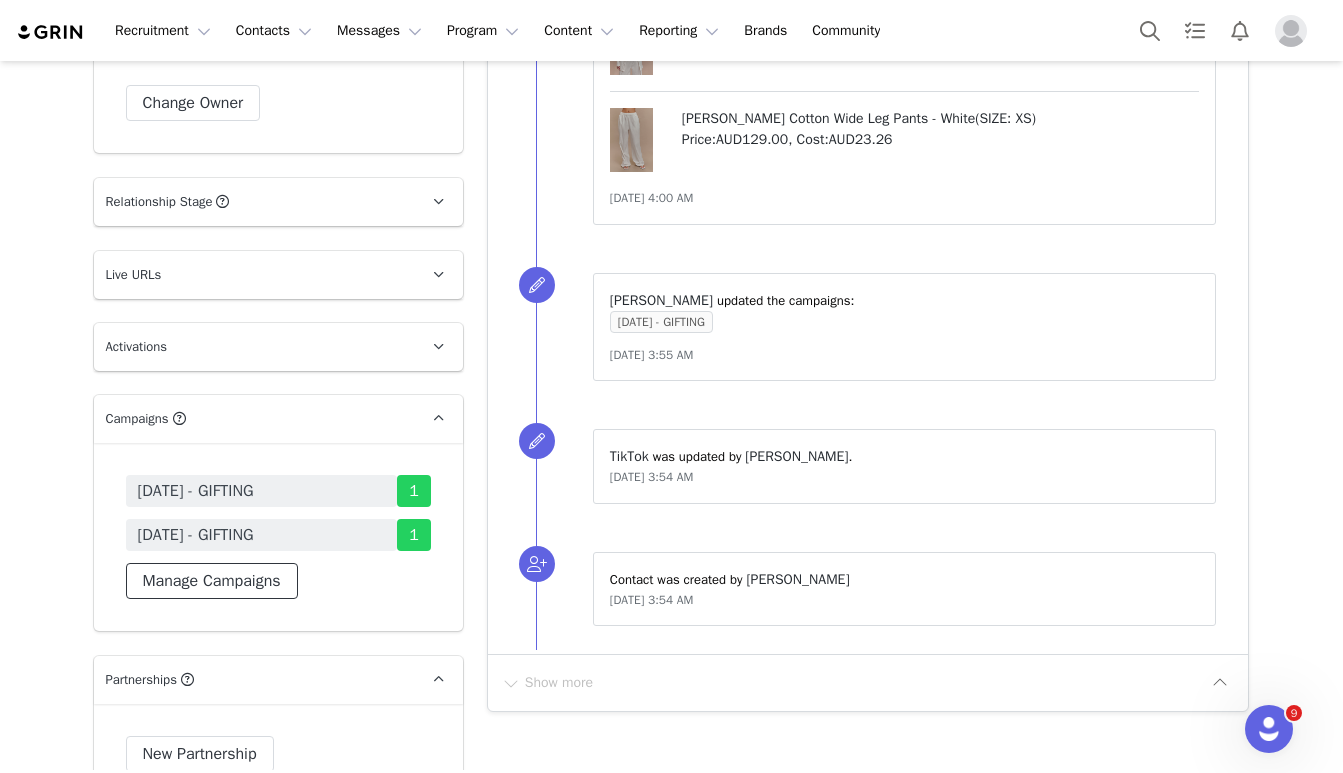 click on "Manage Campaigns" at bounding box center [212, 581] 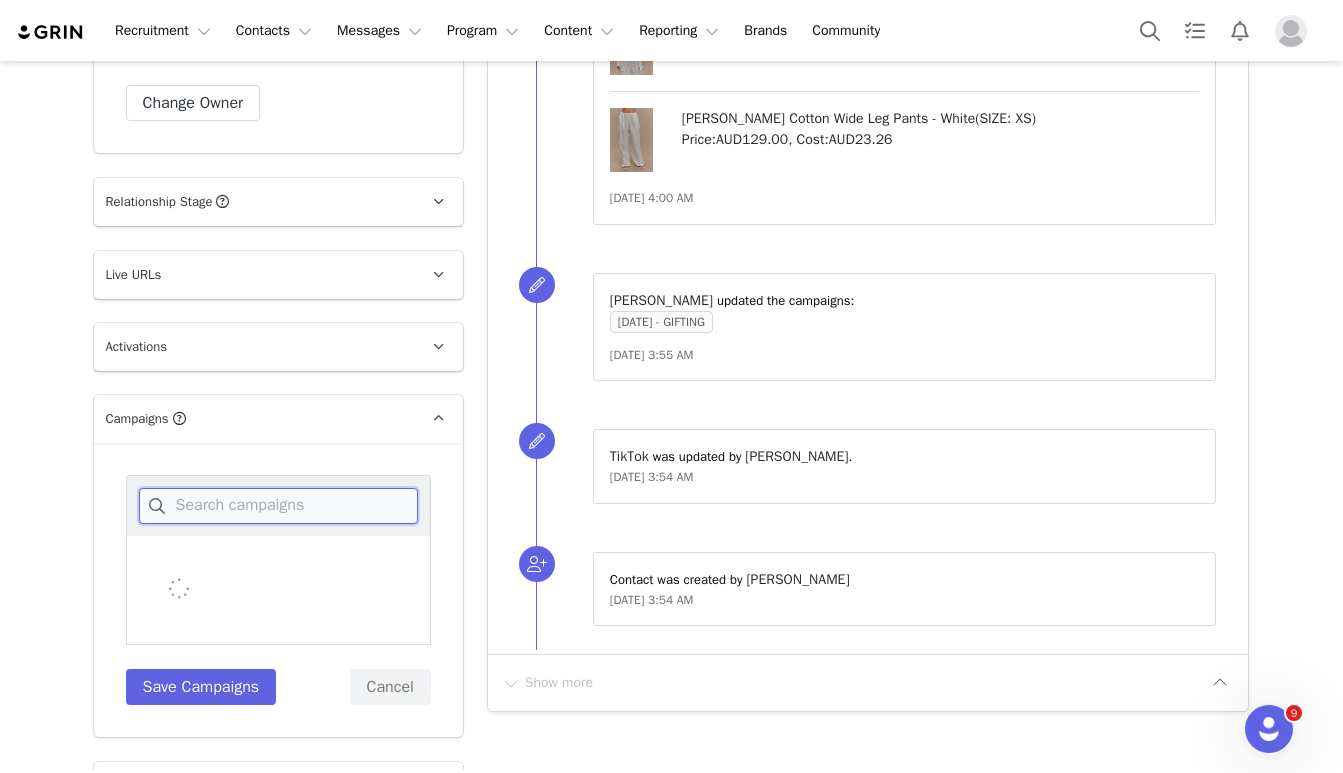 click at bounding box center (278, 506) 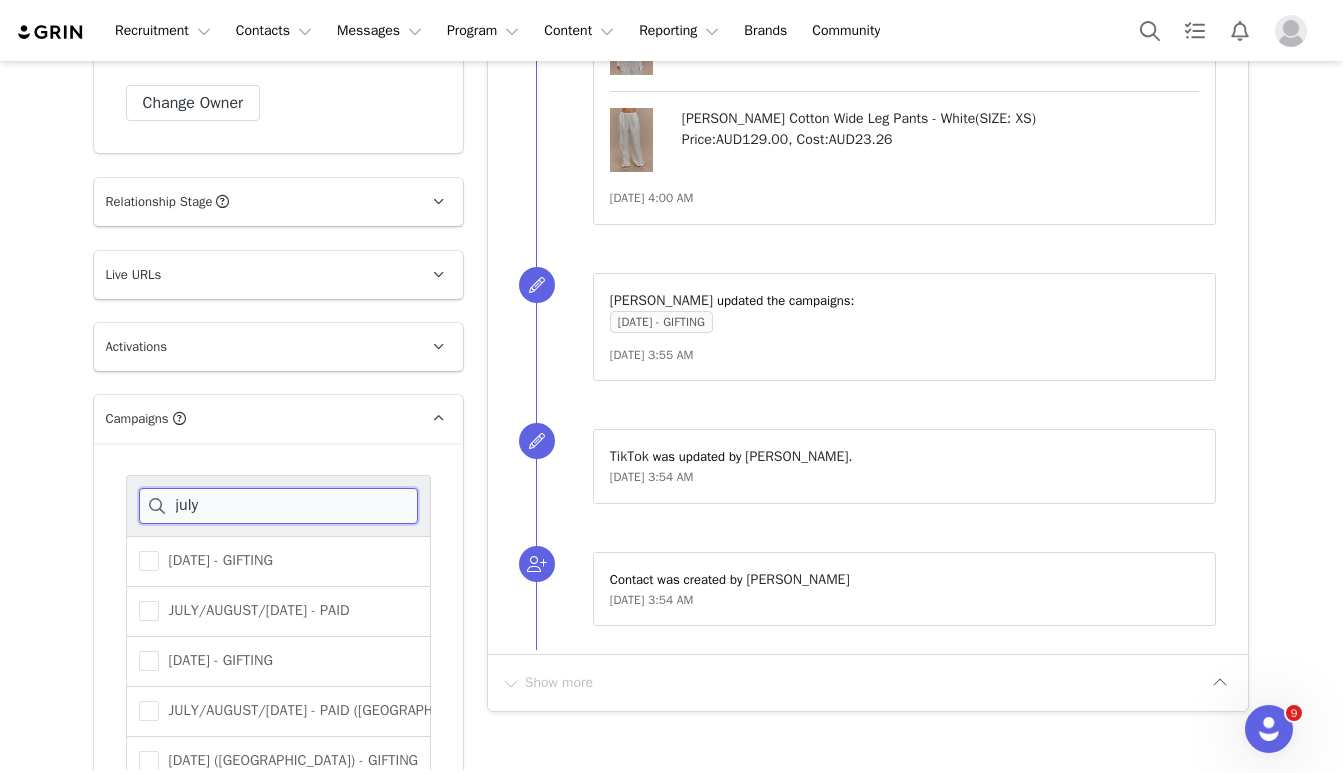 type on "july" 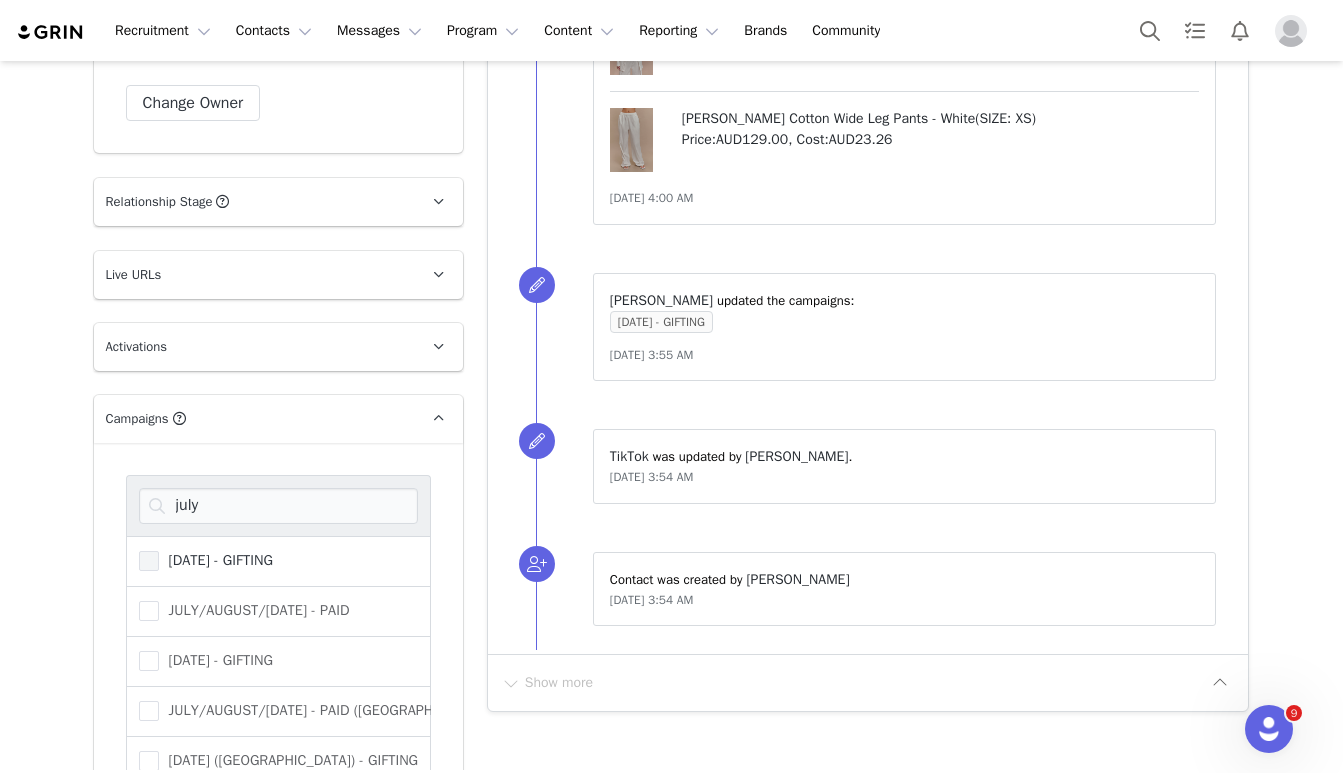 click on "JULY 25 - GIFTING" at bounding box center (278, 561) 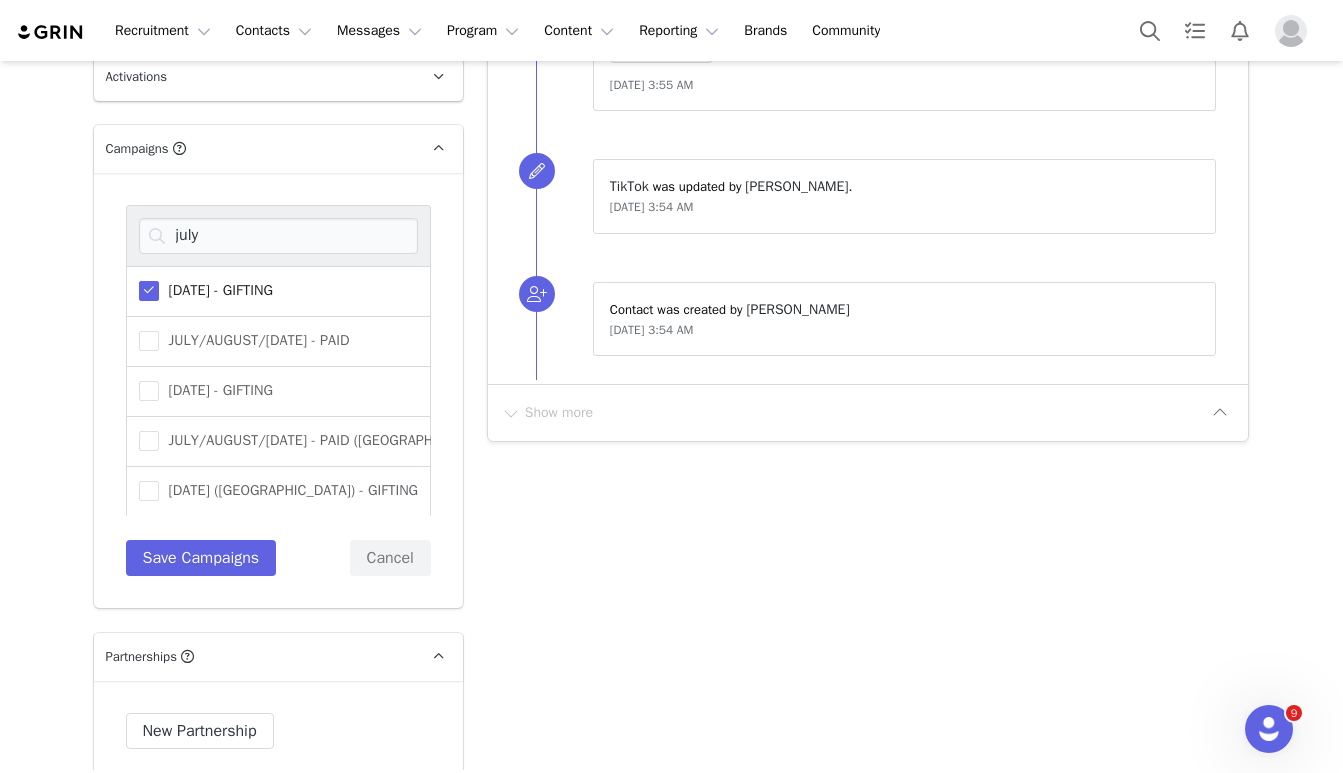 scroll, scrollTop: 2538, scrollLeft: 0, axis: vertical 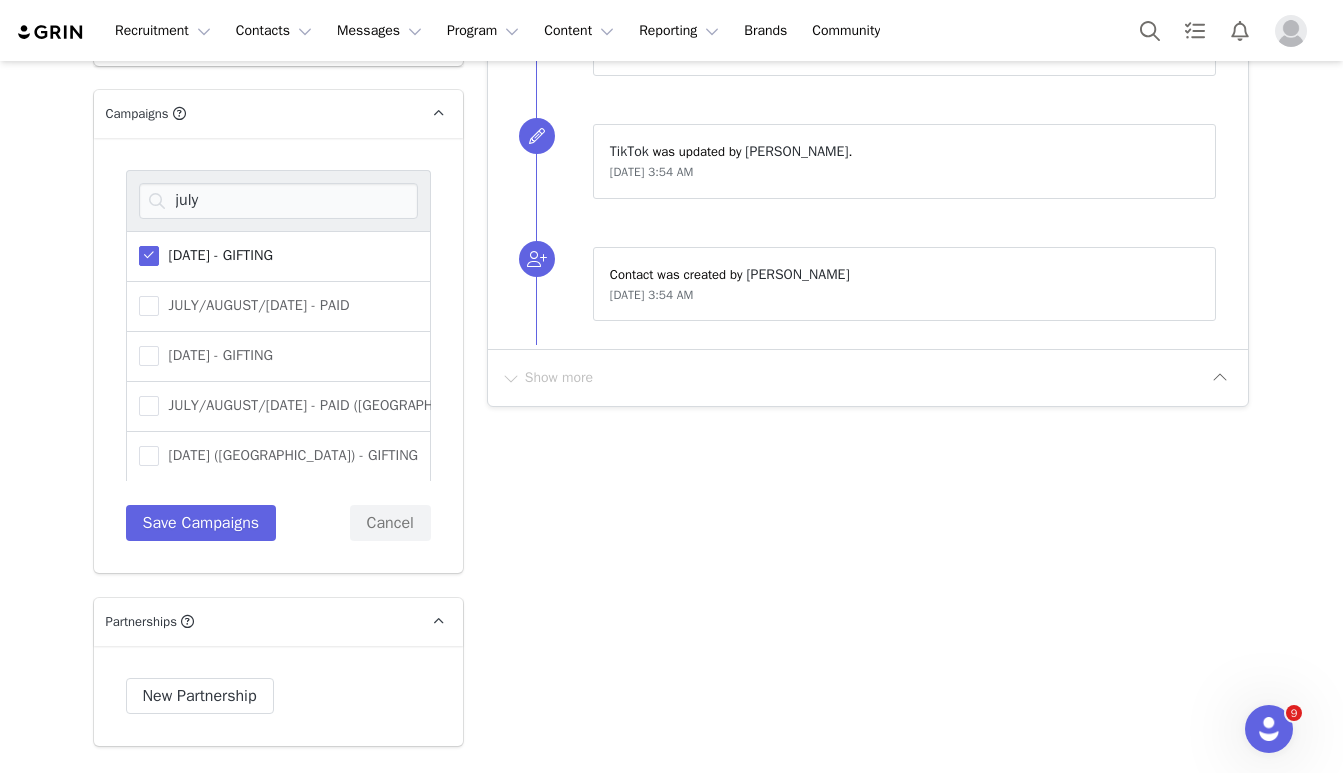 click on "july  JULY 25 - GIFTING   JULY/AUGUST/SEPT 25 - PAID   JULY 23 - GIFTING   JULY/AUGUST/SEPT 25 - PAID (USA)   JULY 25 (USA) - GIFTING   JULY '20 - PAID   JULY '20   JULY 24 - GIFTING   July 2019   JULY 23 - LUXLIFE   JULY '20 - ICA   Save Campaigns  Cancel" at bounding box center [278, 355] 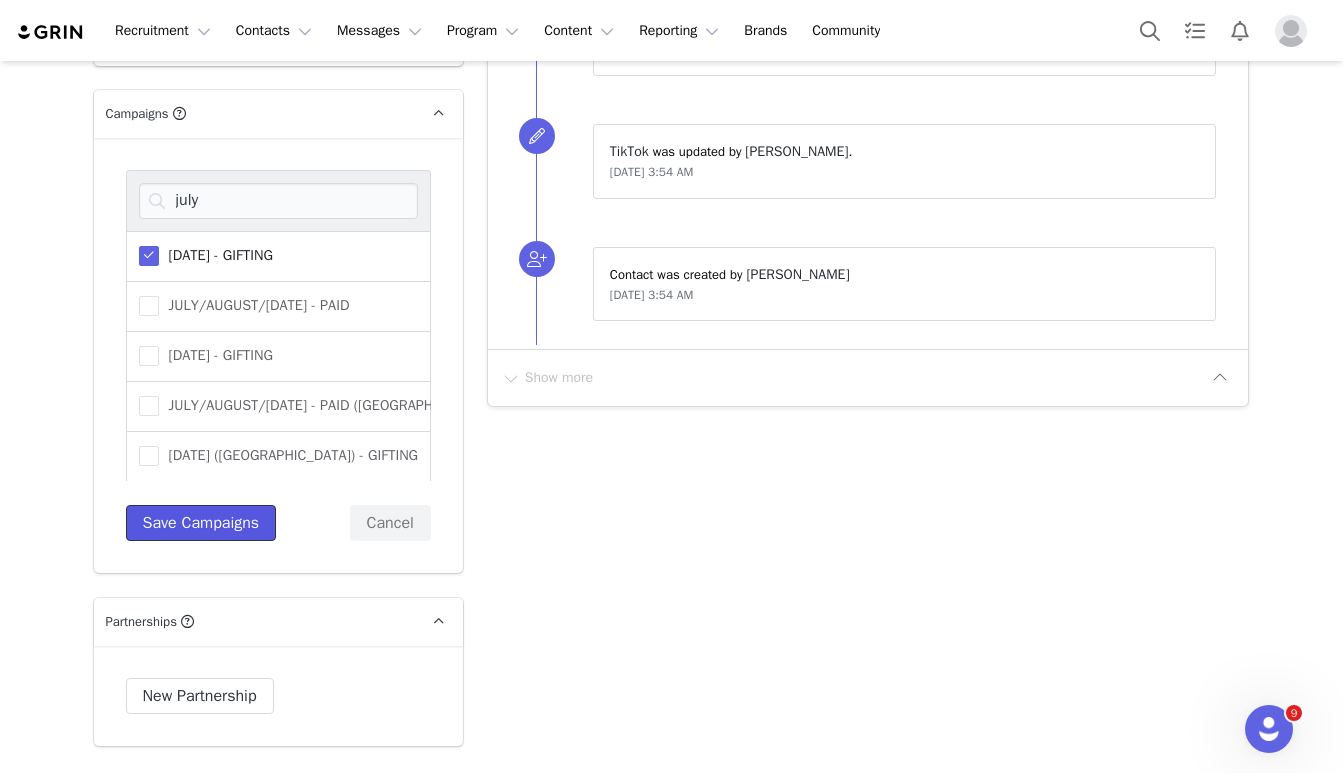 click on "Save Campaigns" at bounding box center [201, 523] 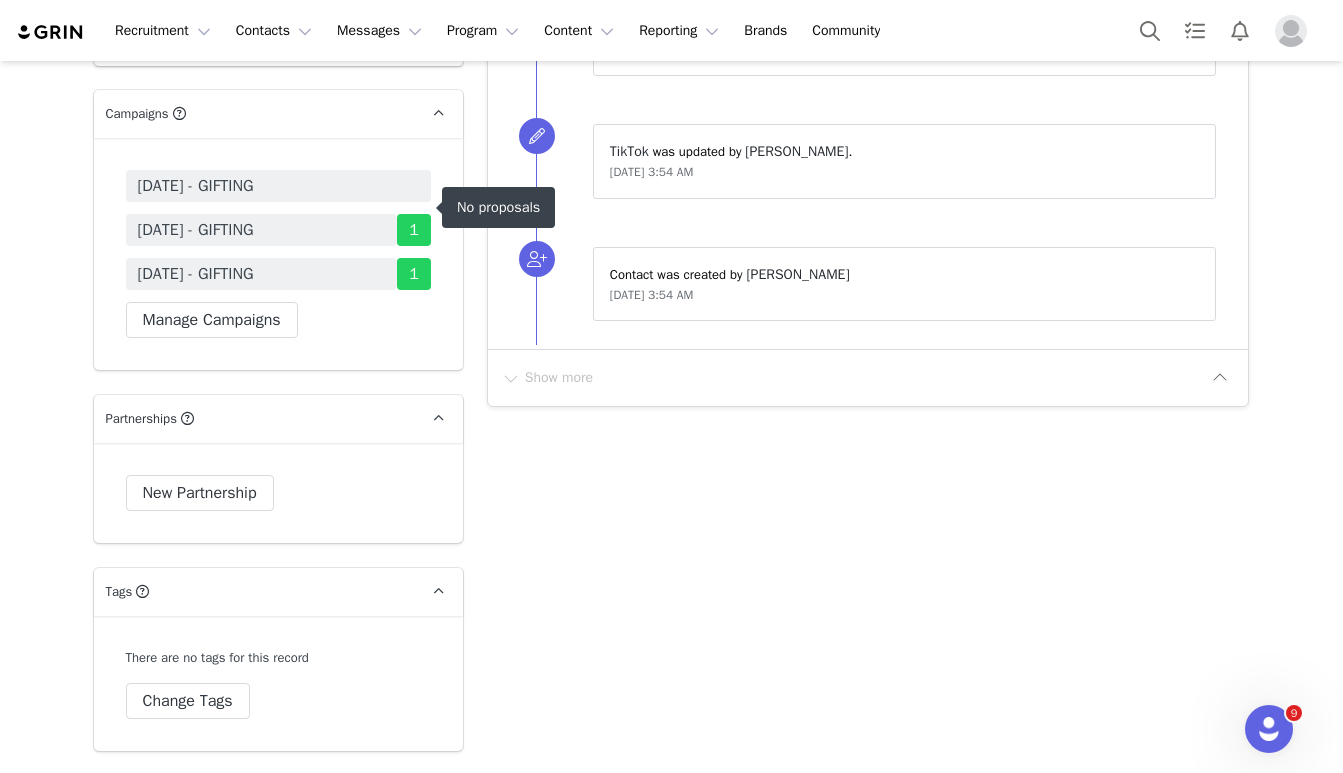 click on "JULY 25 - GIFTING" at bounding box center (278, 186) 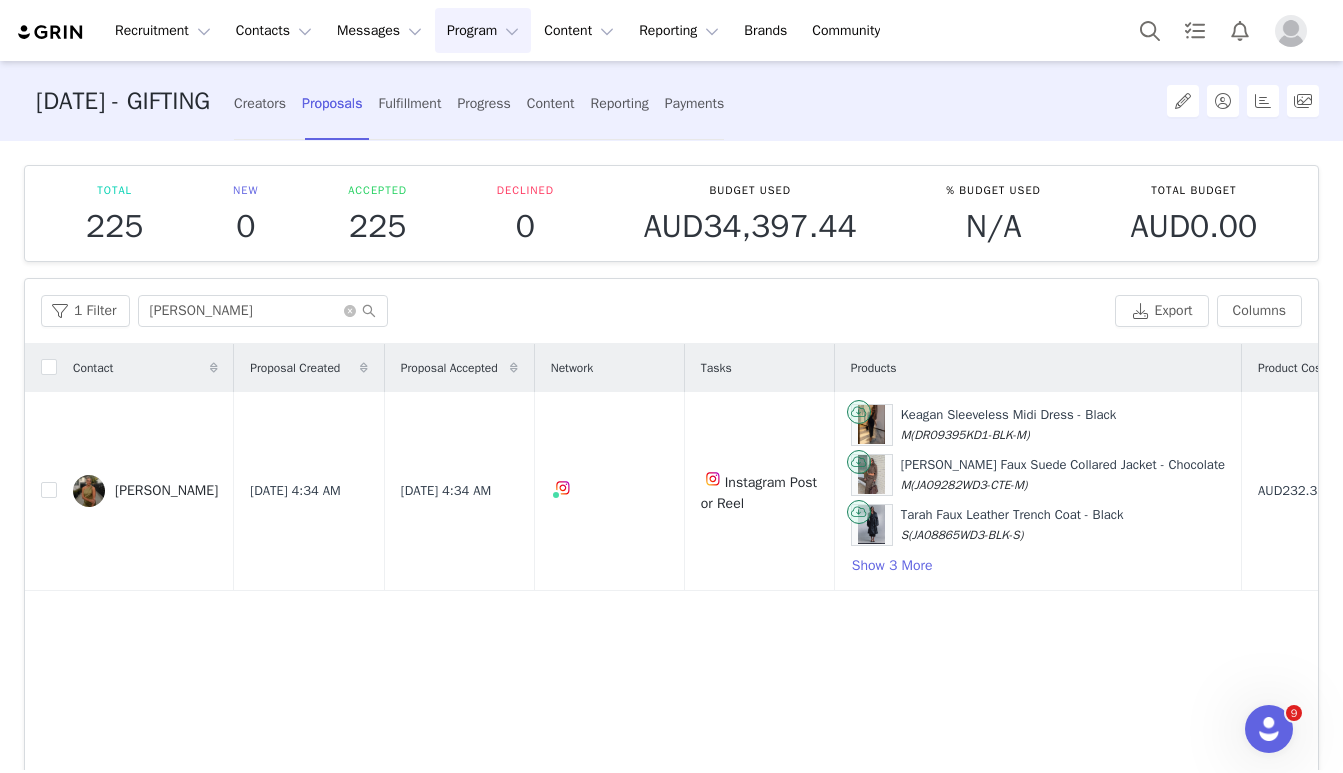 click on "1 Filter Taylor Cur     Export     Columns" at bounding box center (671, 311) 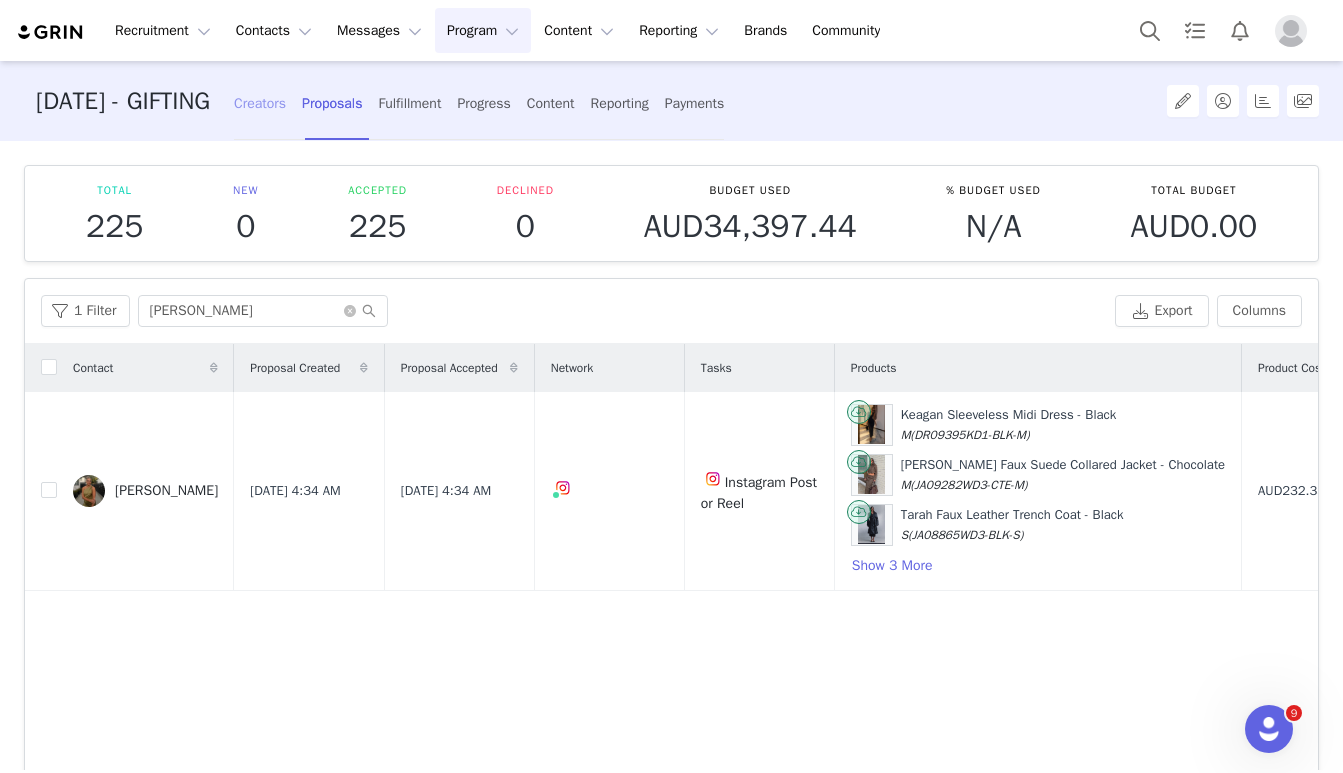 click on "Creators" at bounding box center (260, 103) 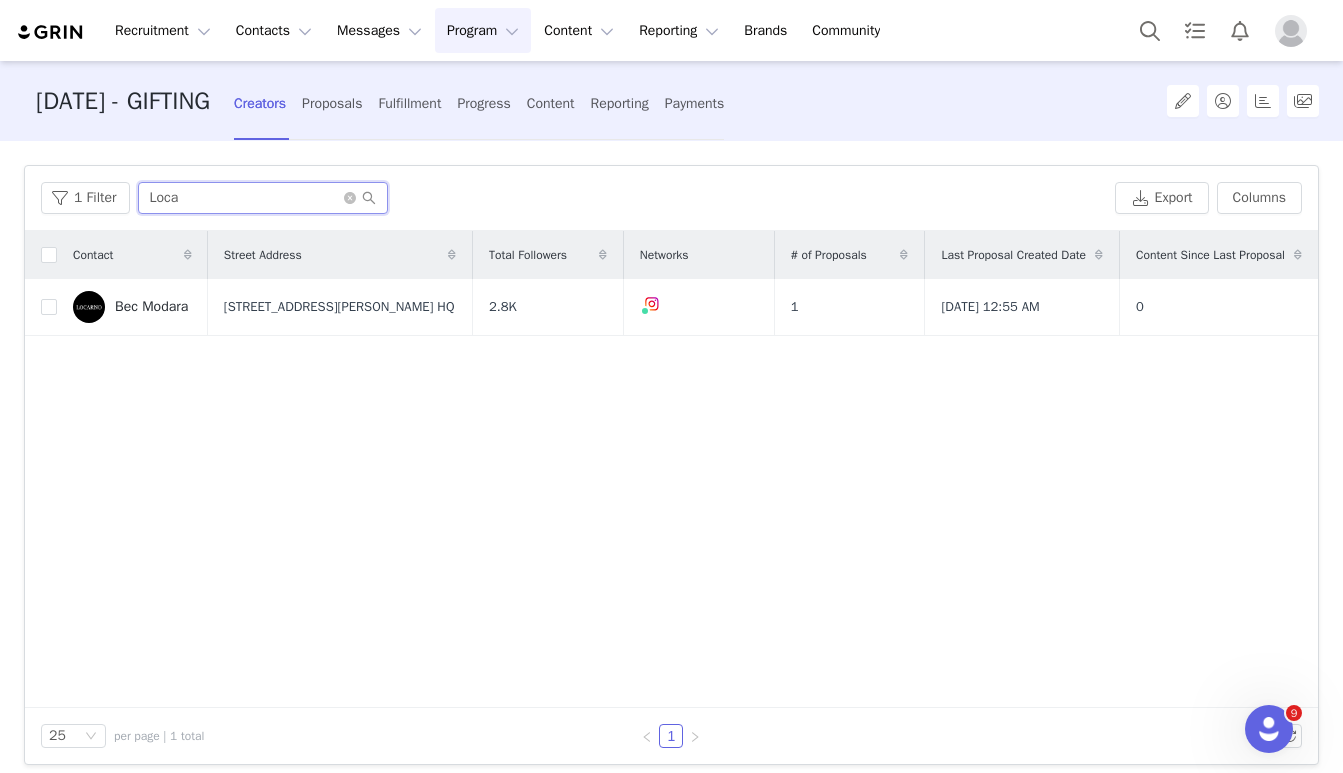 drag, startPoint x: 218, startPoint y: 202, endPoint x: -4, endPoint y: 202, distance: 222 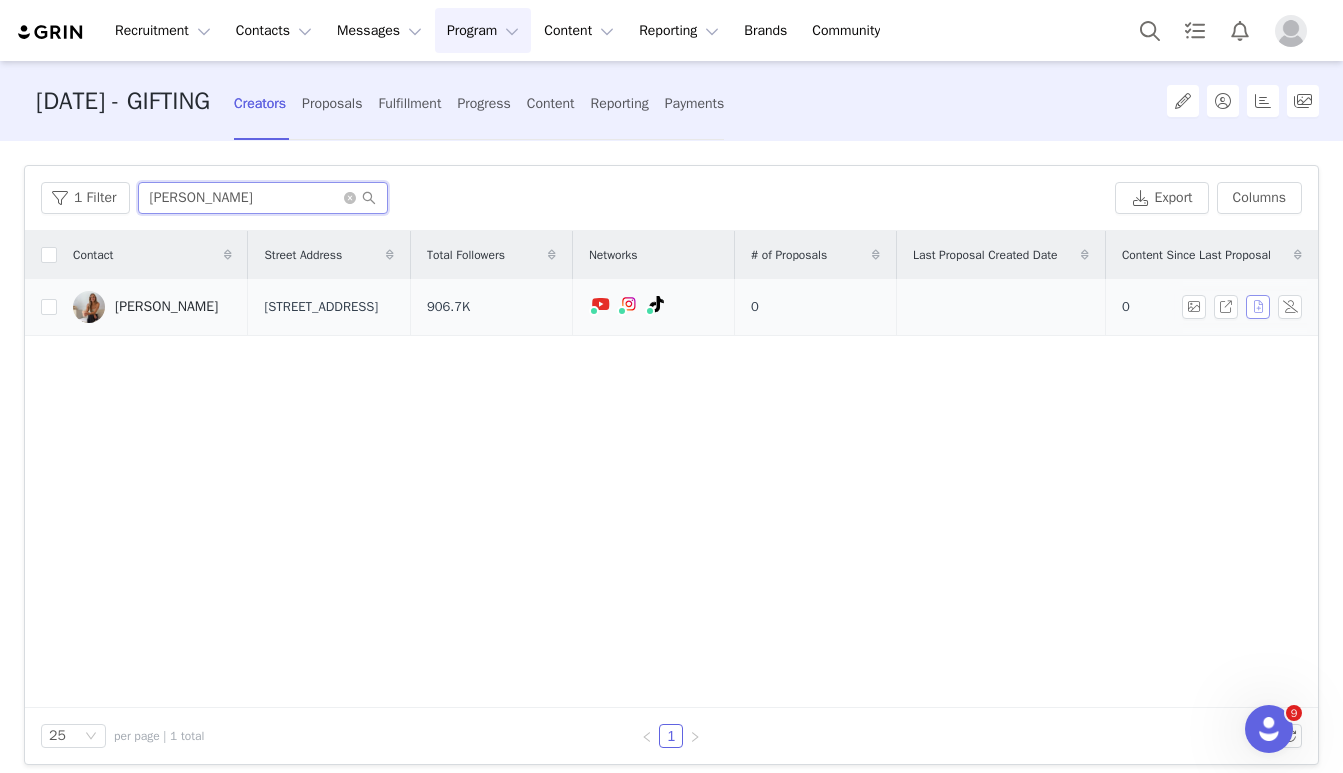 type on "Miranda Brady" 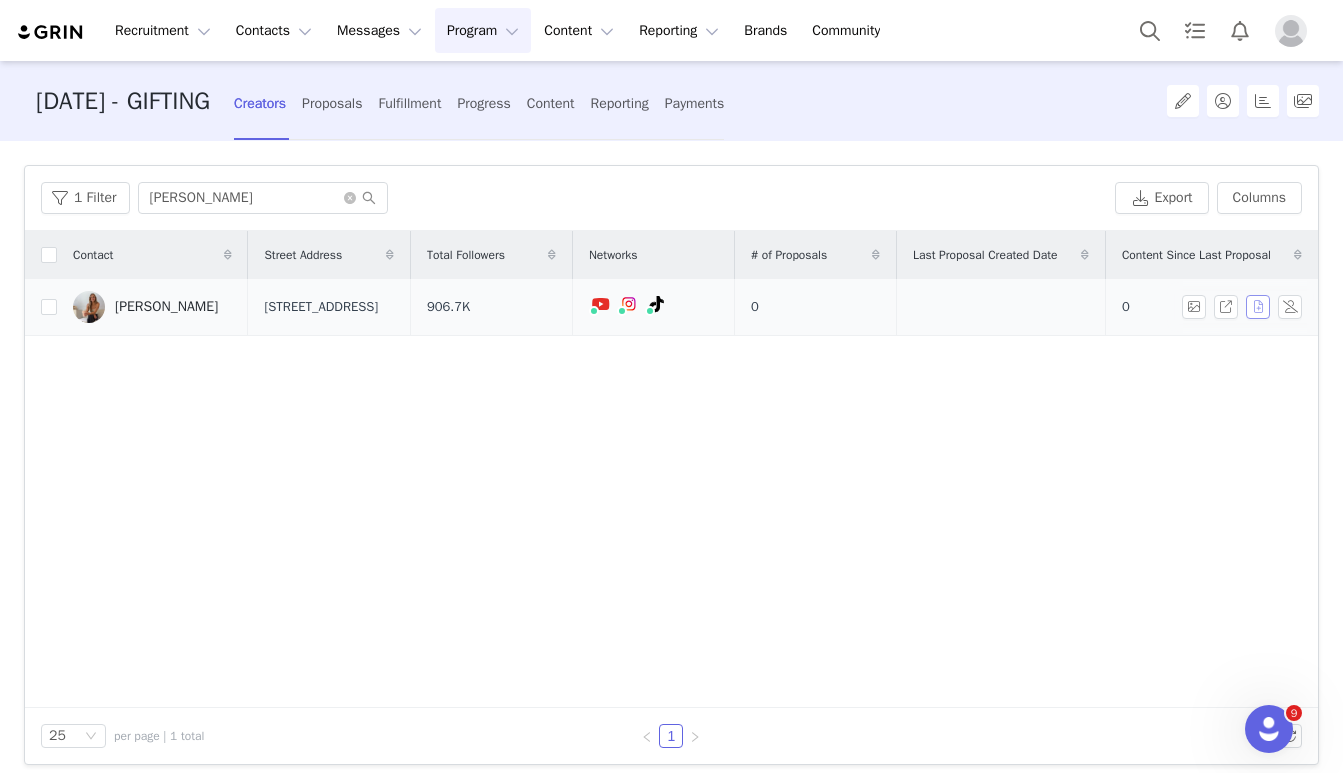 click at bounding box center (1258, 307) 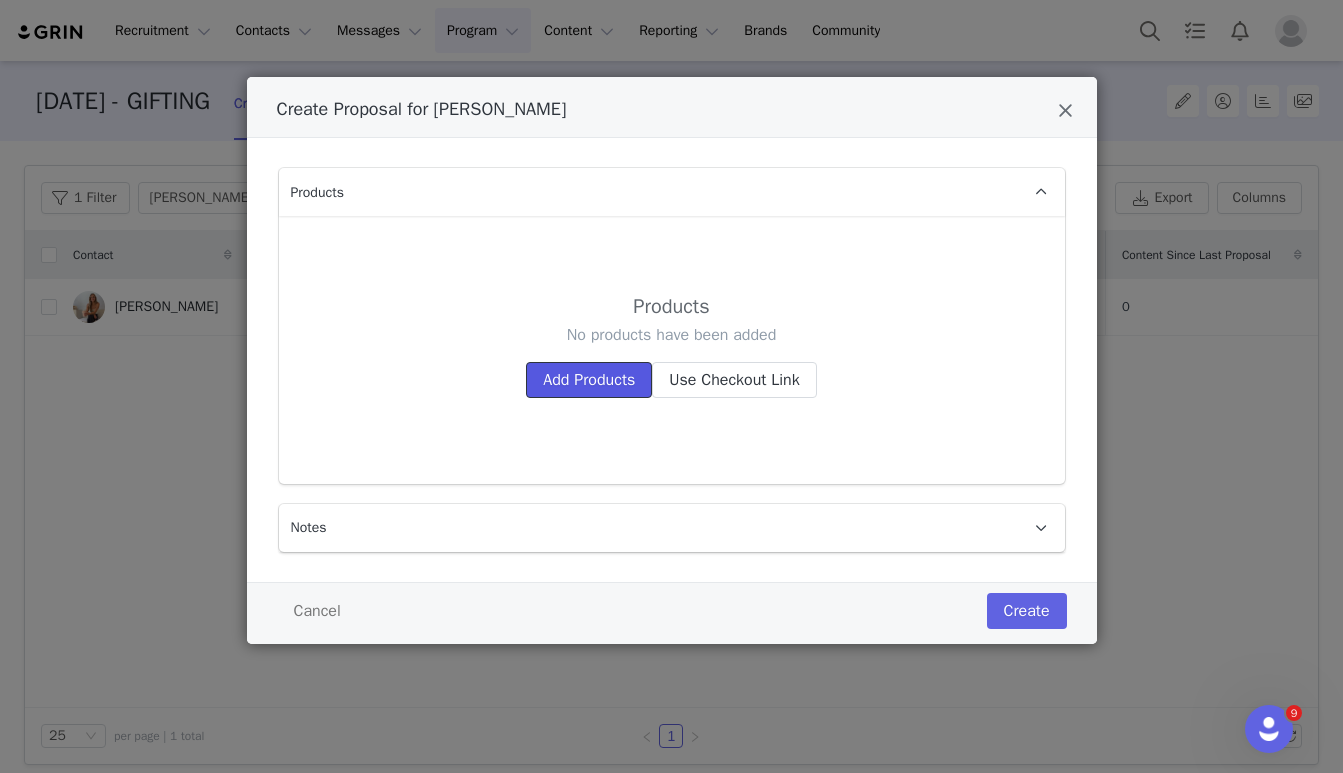 click on "Add Products" at bounding box center (589, 380) 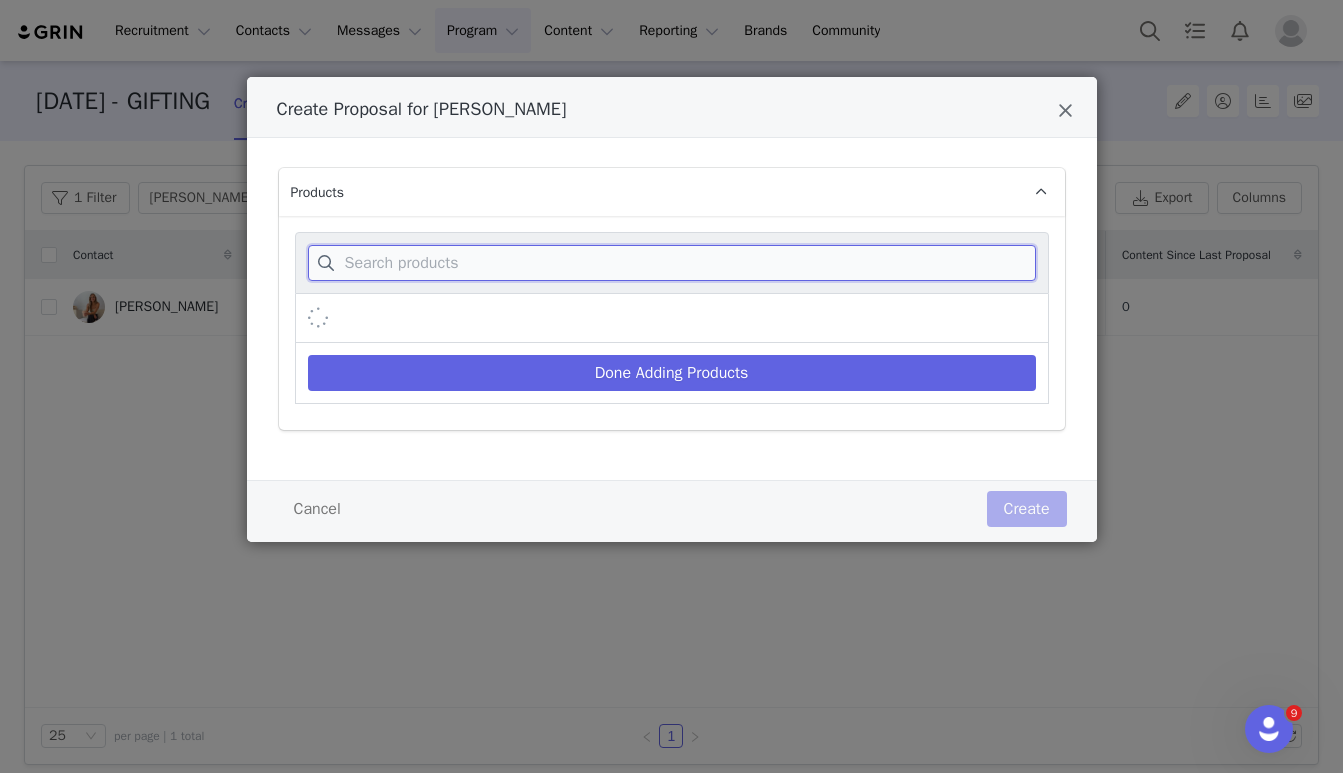 click at bounding box center (672, 263) 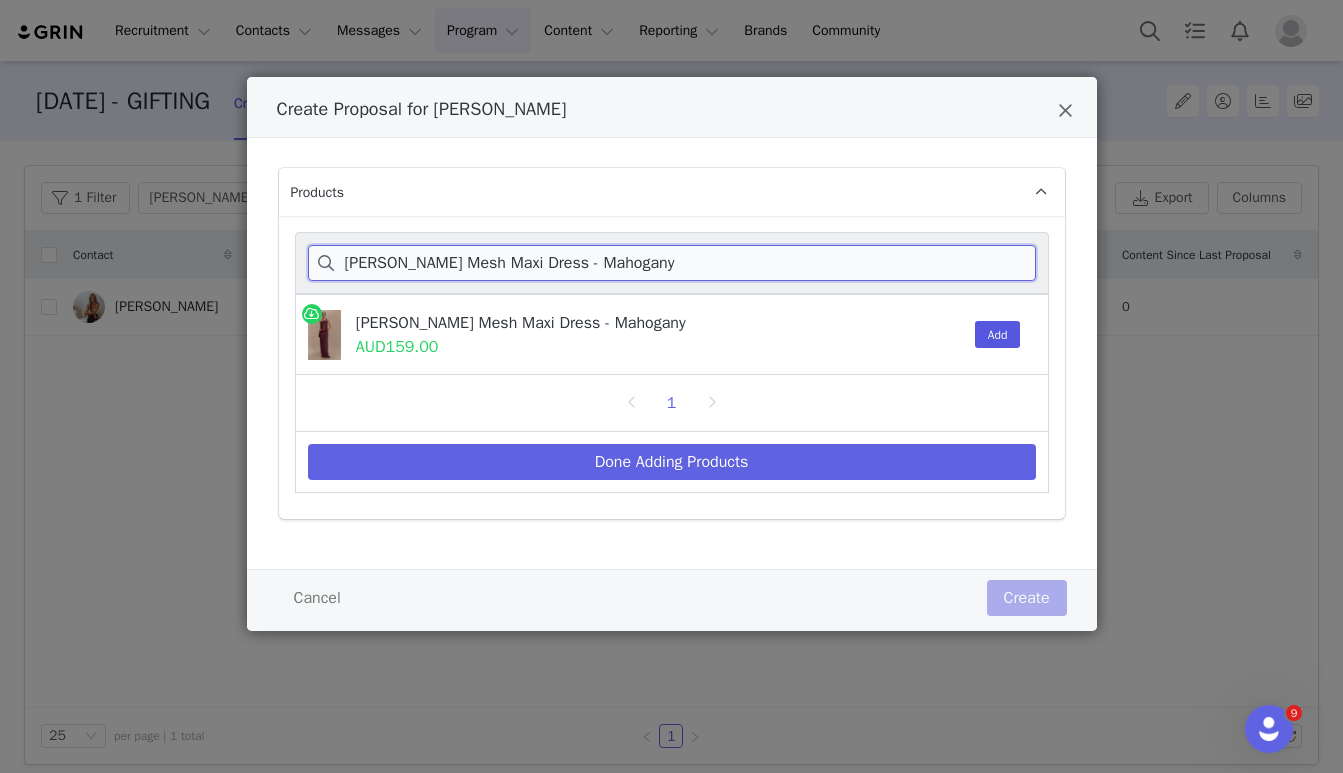 type on "Edwina Knotted Mesh Maxi Dress - Mahogany" 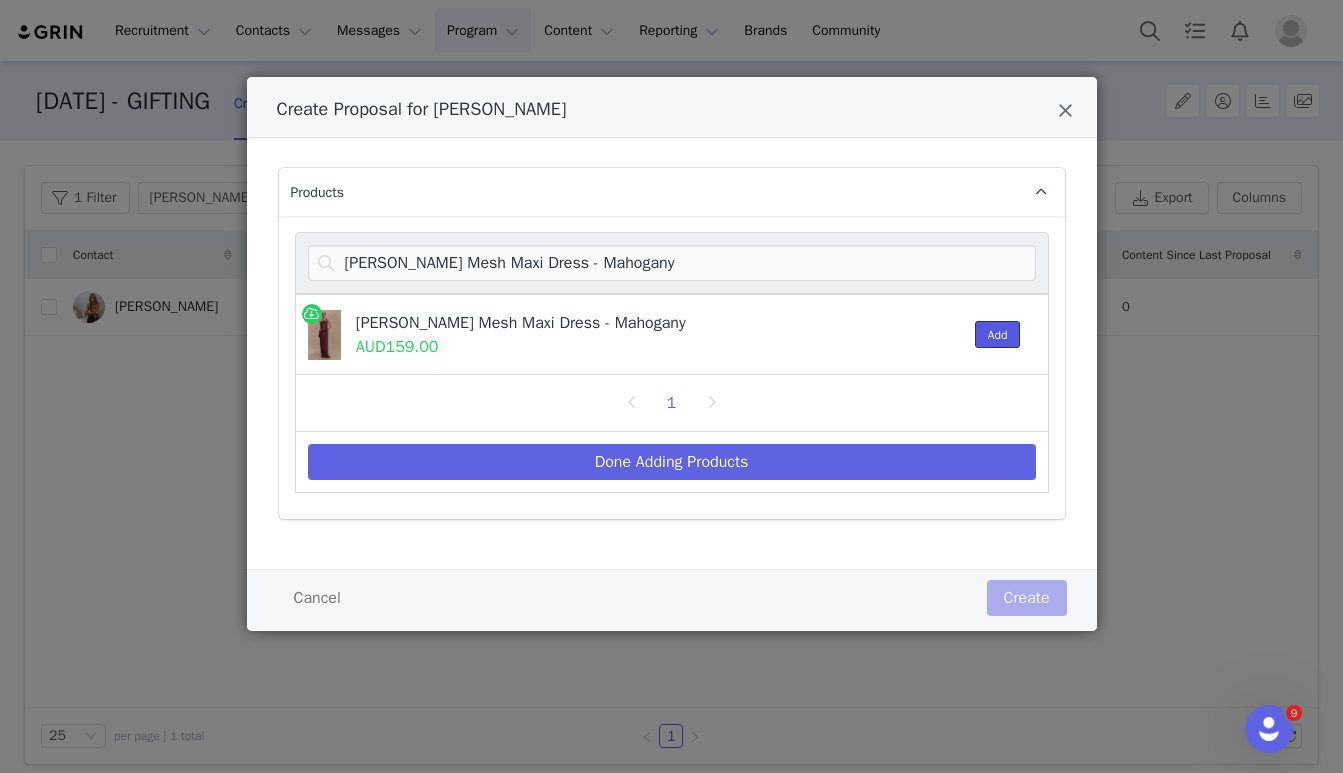 click on "Add" at bounding box center (998, 334) 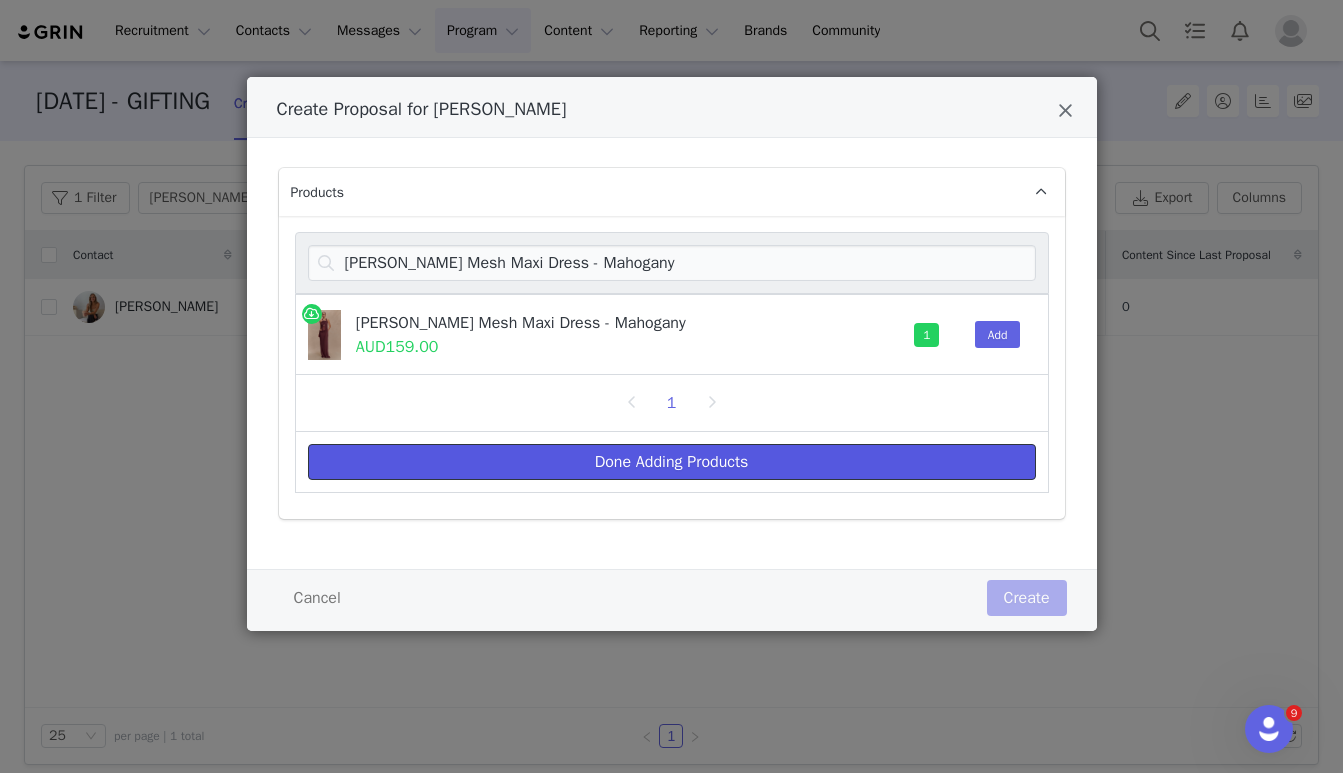 click on "Done Adding Products" at bounding box center (672, 462) 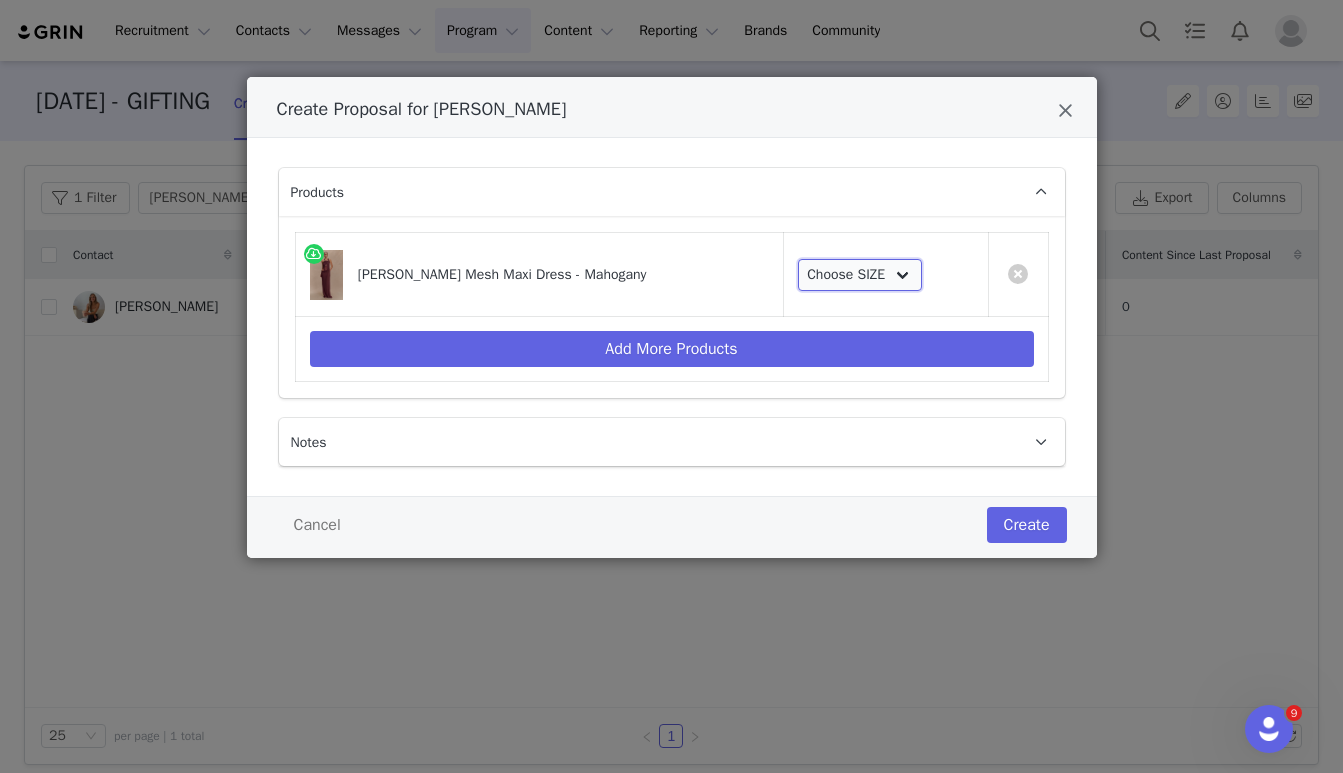 click on "Choose SIZE  XXS   XS   S   M   L   XL   XXL   3XL" at bounding box center (860, 275) 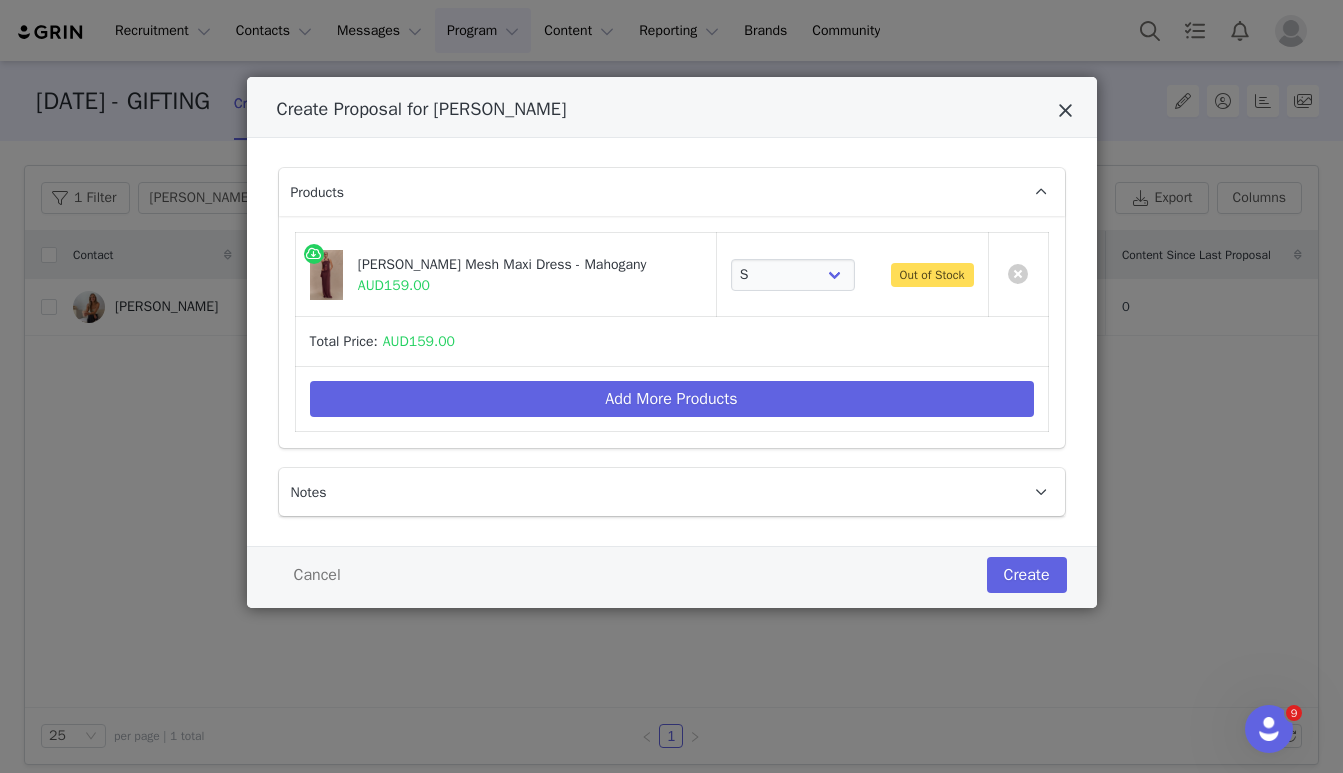 click at bounding box center [1065, 111] 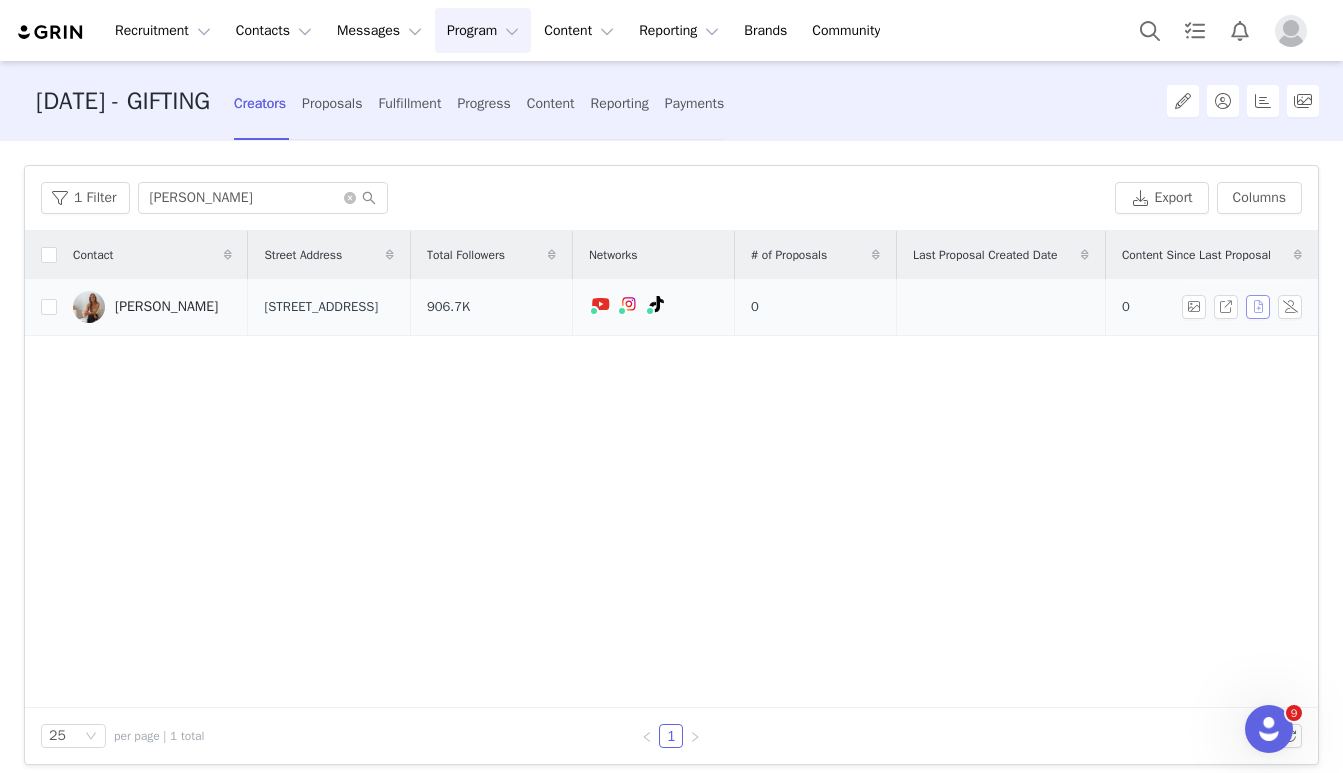 click at bounding box center [1258, 307] 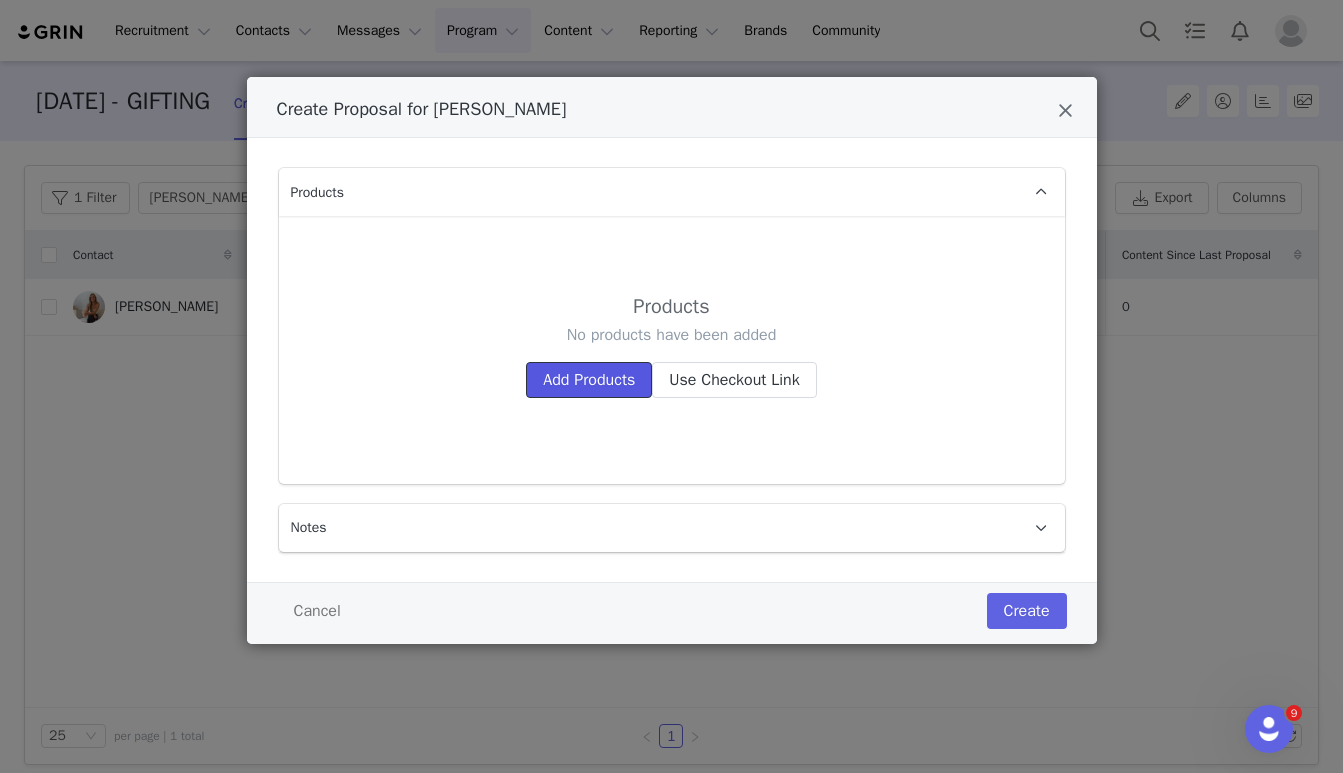 click on "Add Products" at bounding box center (589, 380) 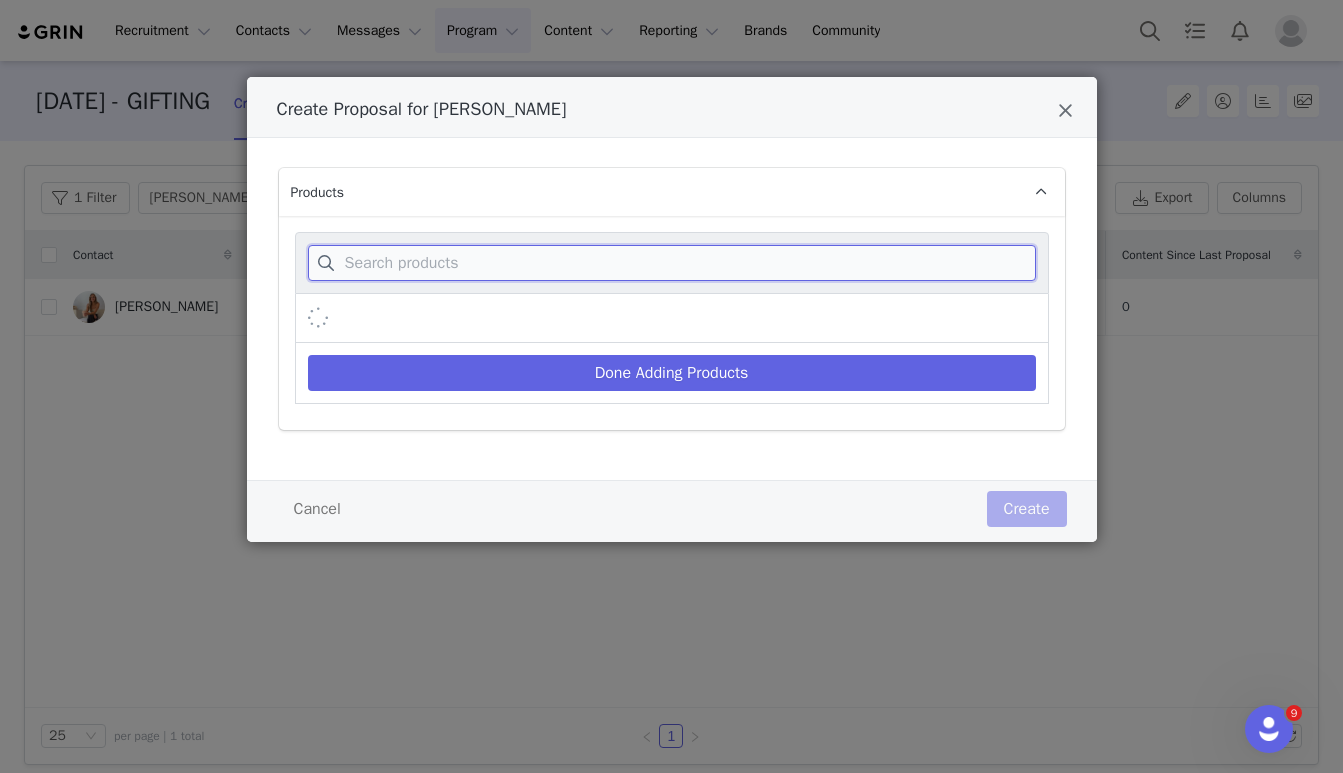click at bounding box center [672, 263] 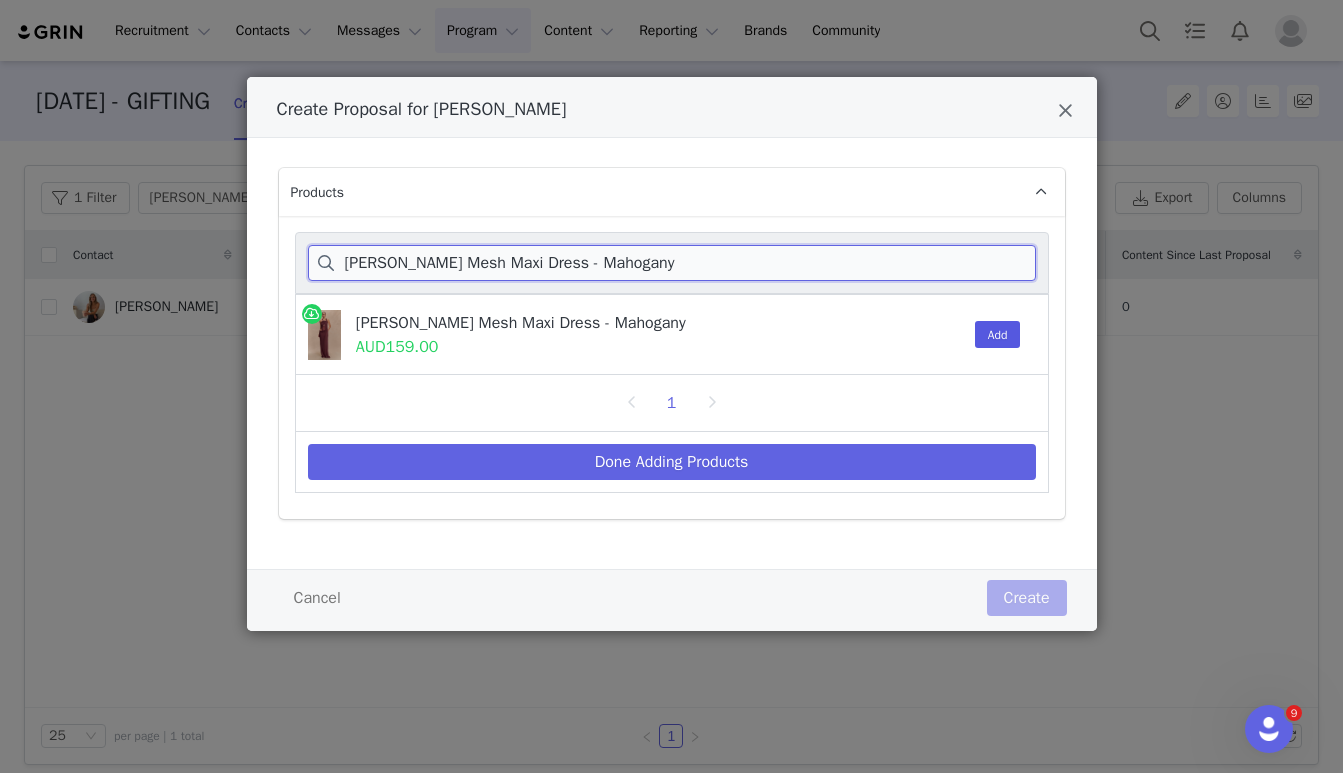 type on "Edwina Knotted Mesh Maxi Dress - Mahogany" 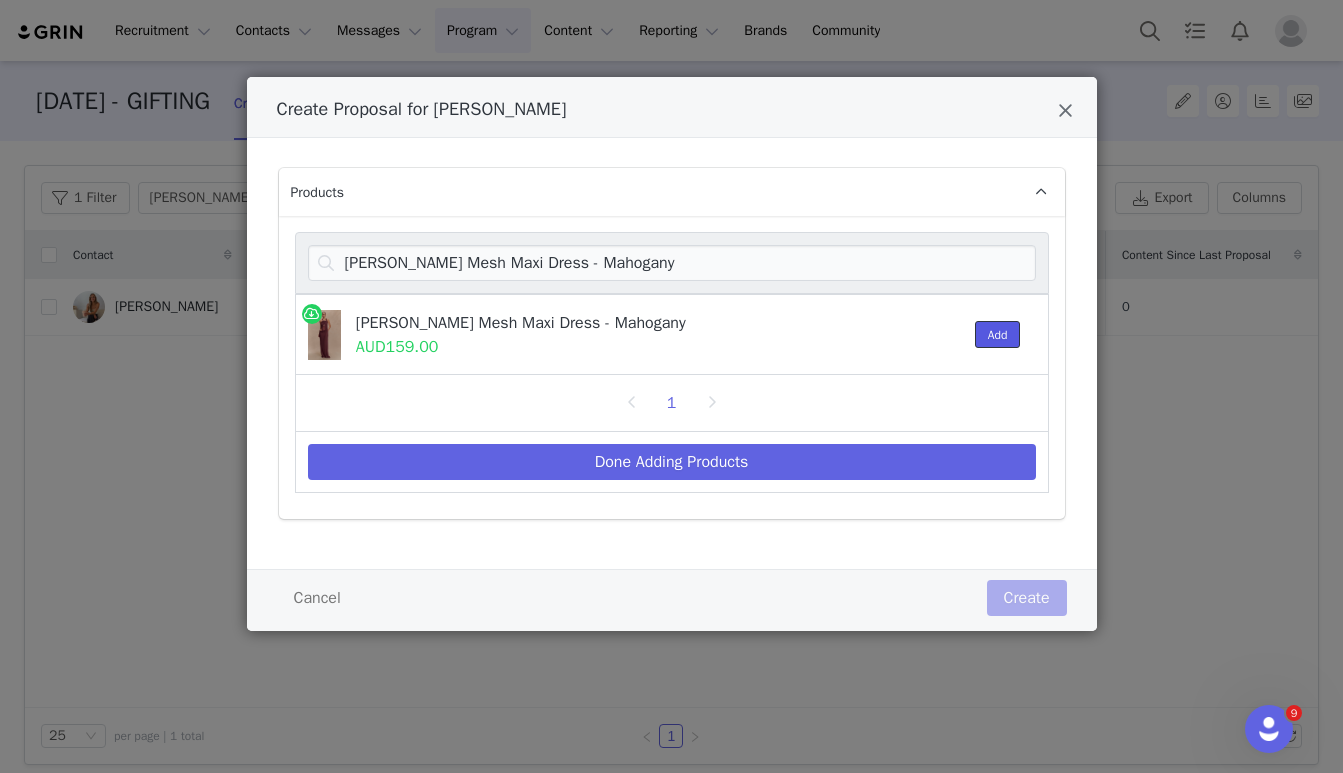 click on "Add" at bounding box center (998, 334) 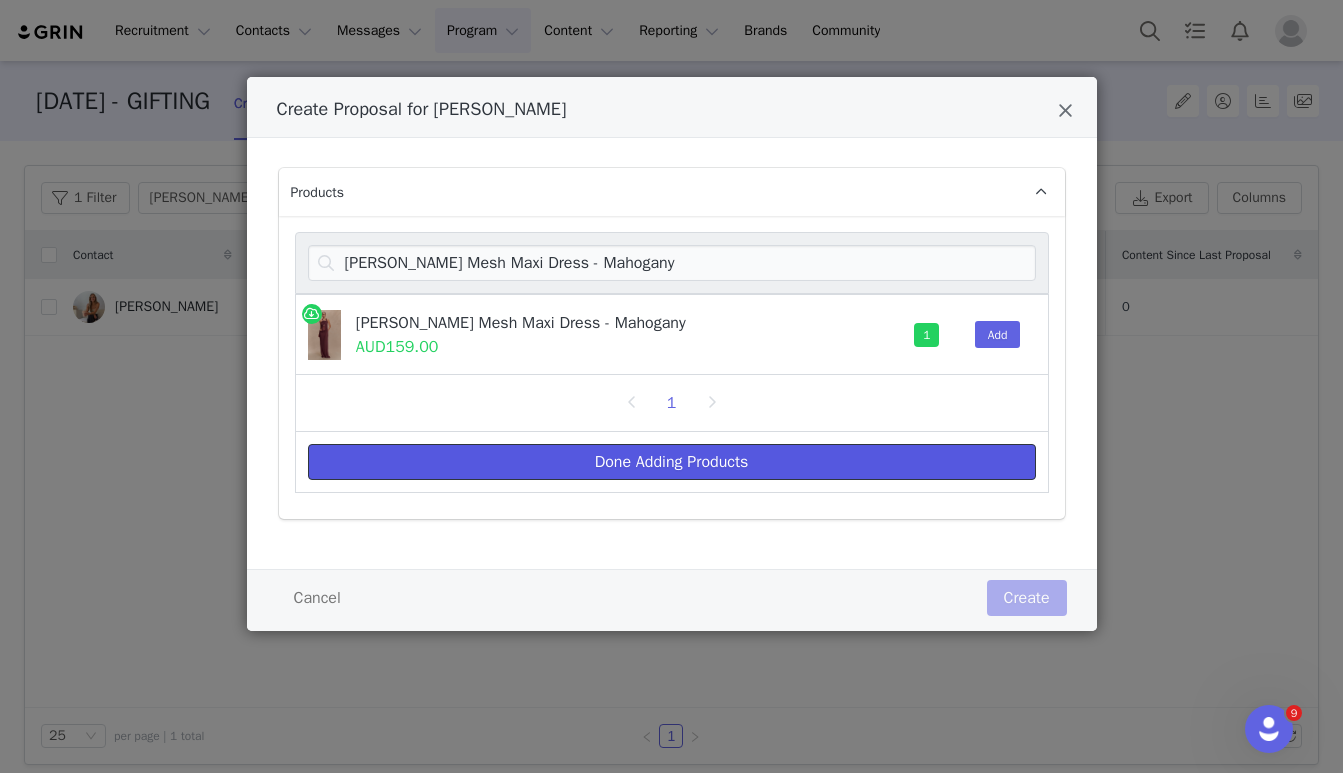 click on "Done Adding Products" at bounding box center (672, 462) 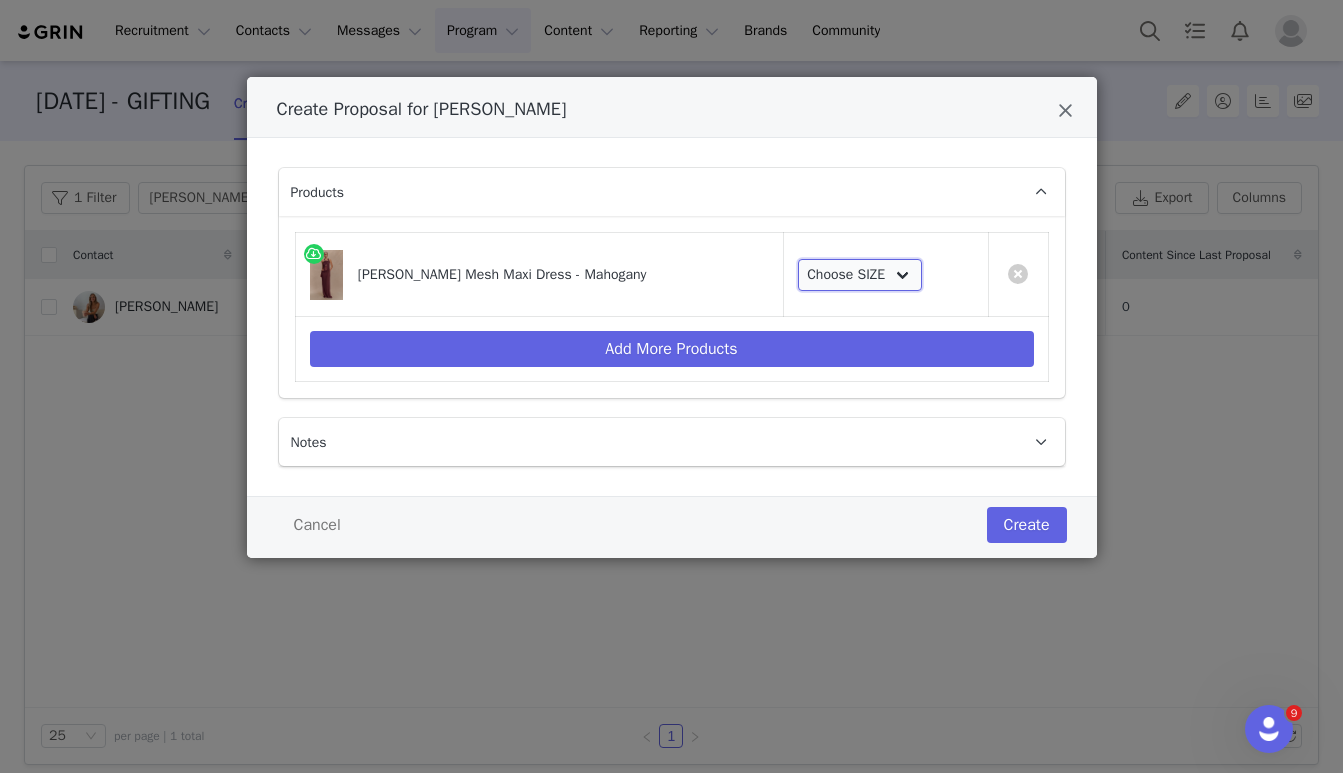 click on "Choose SIZE  XXS   XS   S   M   L   XL   XXL   3XL" at bounding box center [860, 275] 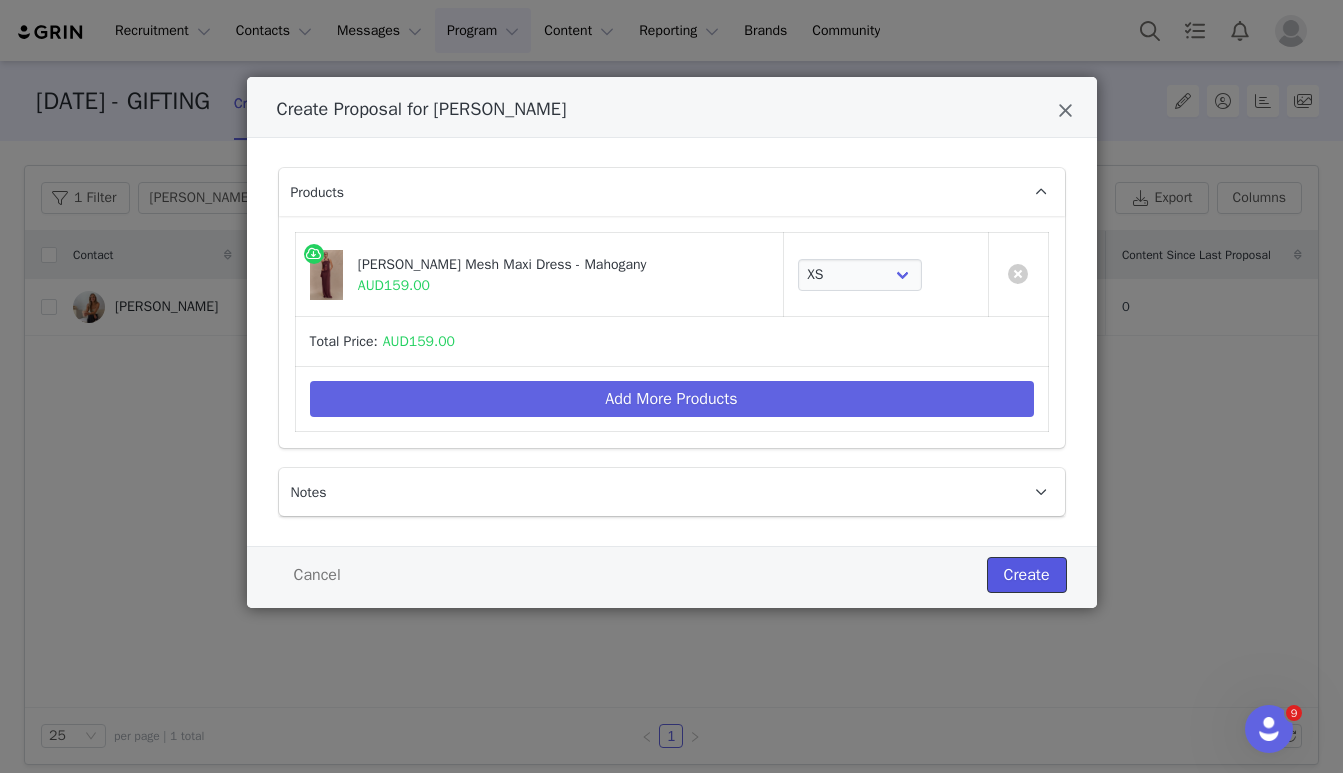 click on "Create" at bounding box center (1027, 575) 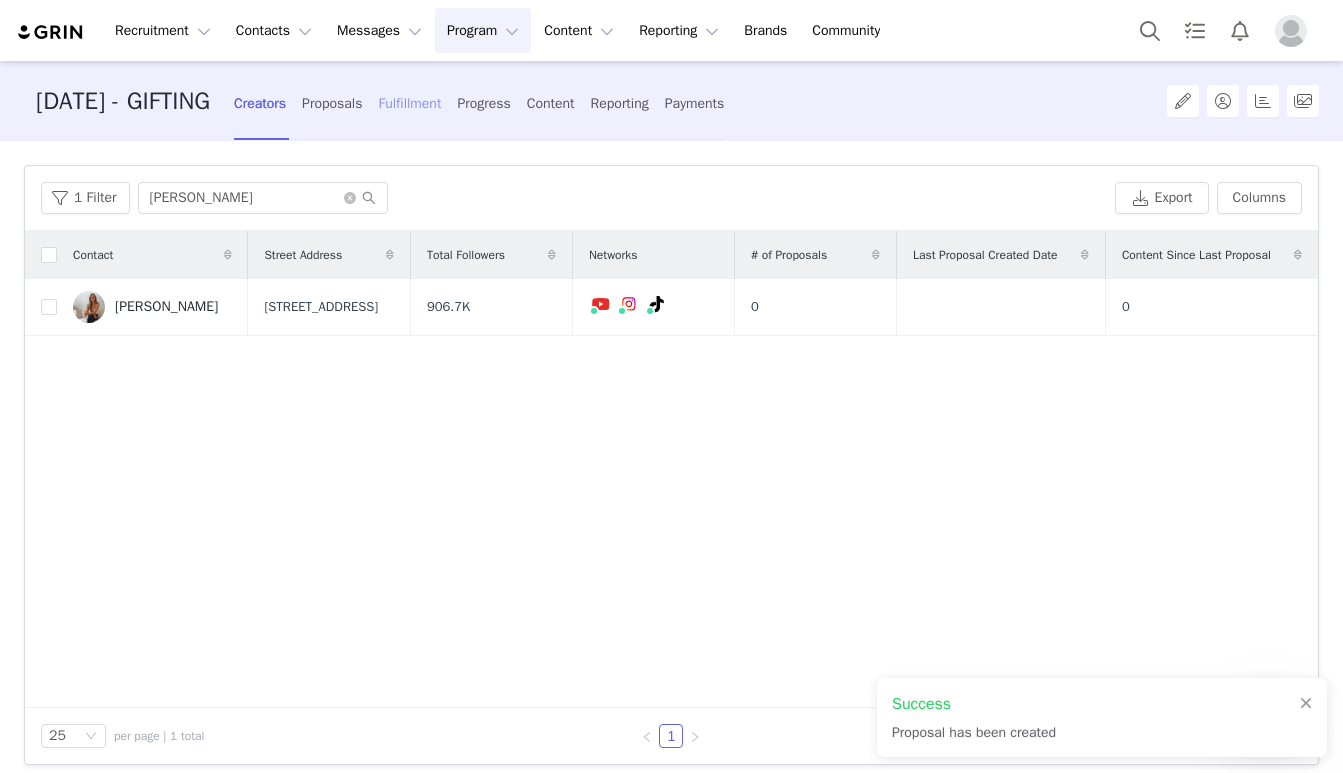 click on "Fulfillment" at bounding box center (409, 103) 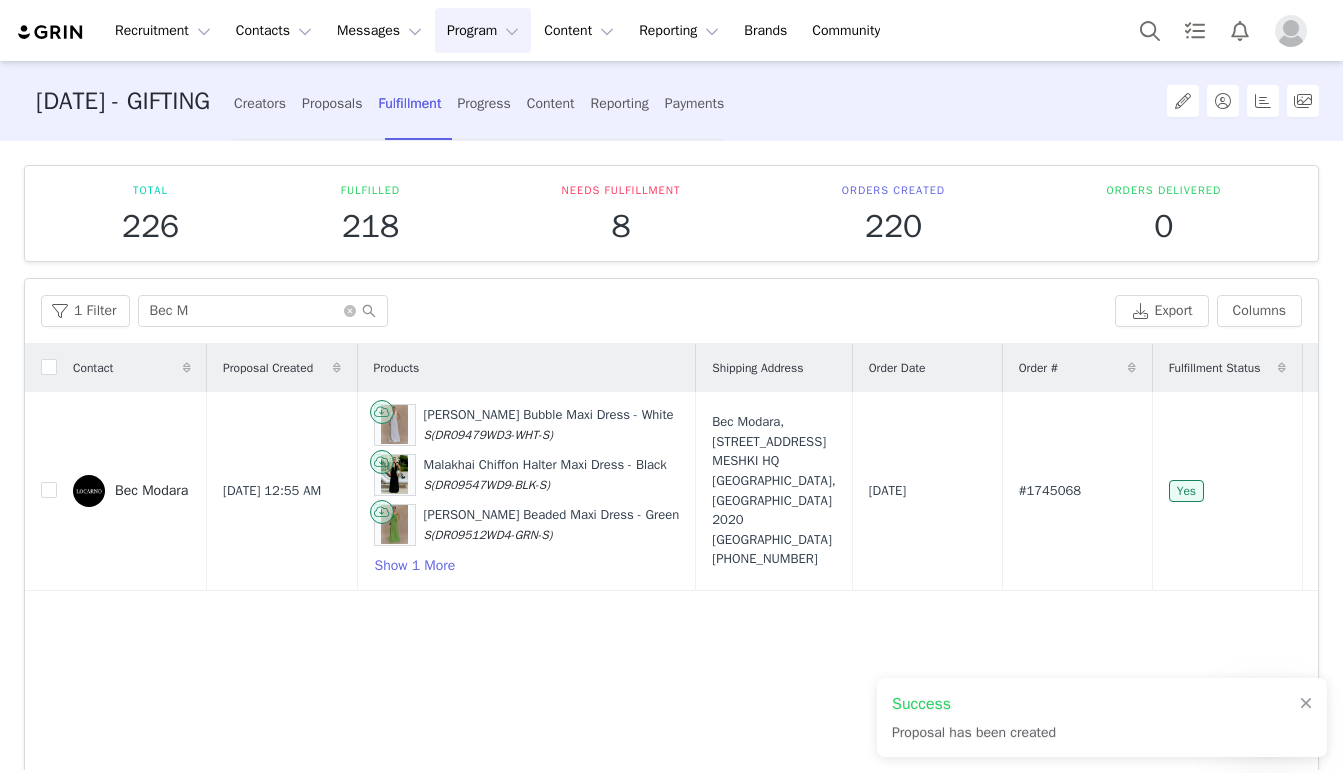 click on "1 Filter Bec M     Export     Columns" at bounding box center (671, 311) 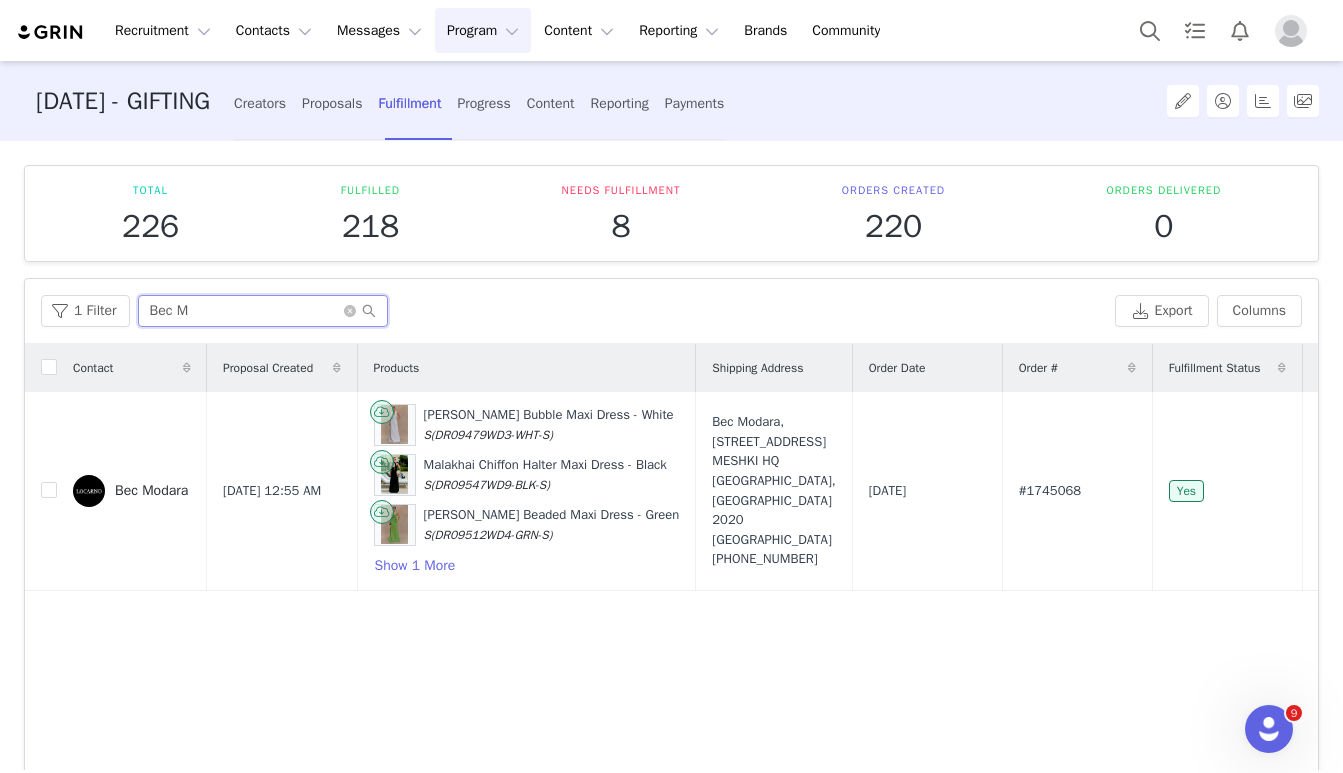 drag, startPoint x: 205, startPoint y: 314, endPoint x: 7, endPoint y: 314, distance: 198 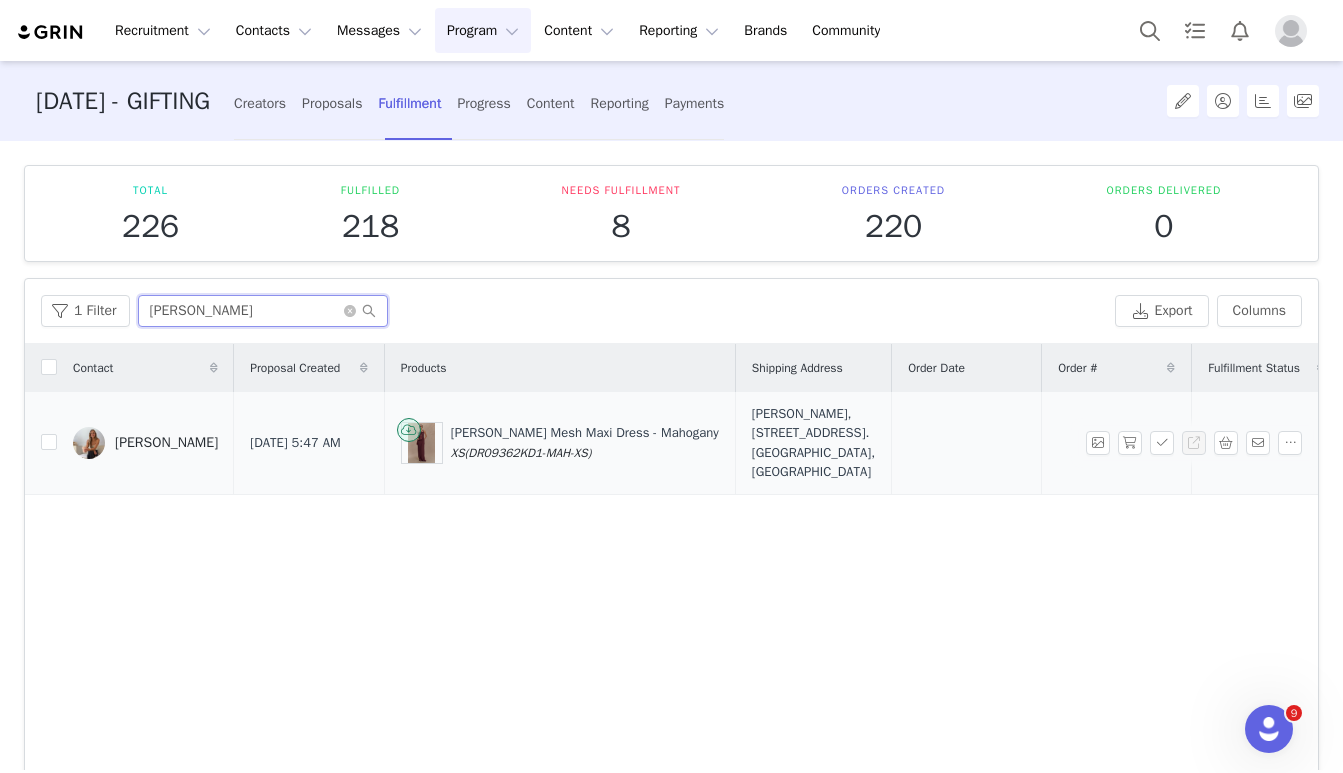 type on "Miranda Brady" 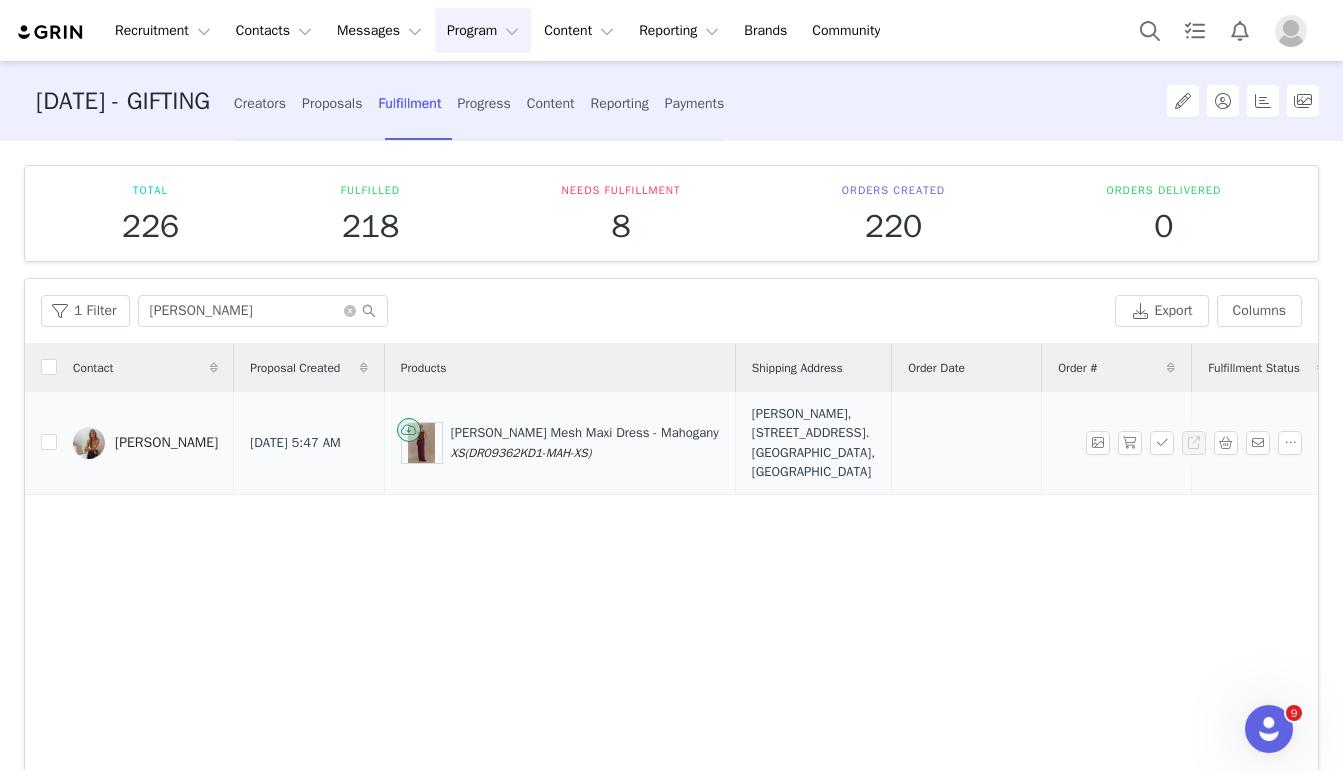 click on "Miranda Brady, 241a Grand Promenade. Doubleview, Western Australia 6018 Australia" at bounding box center [813, 443] 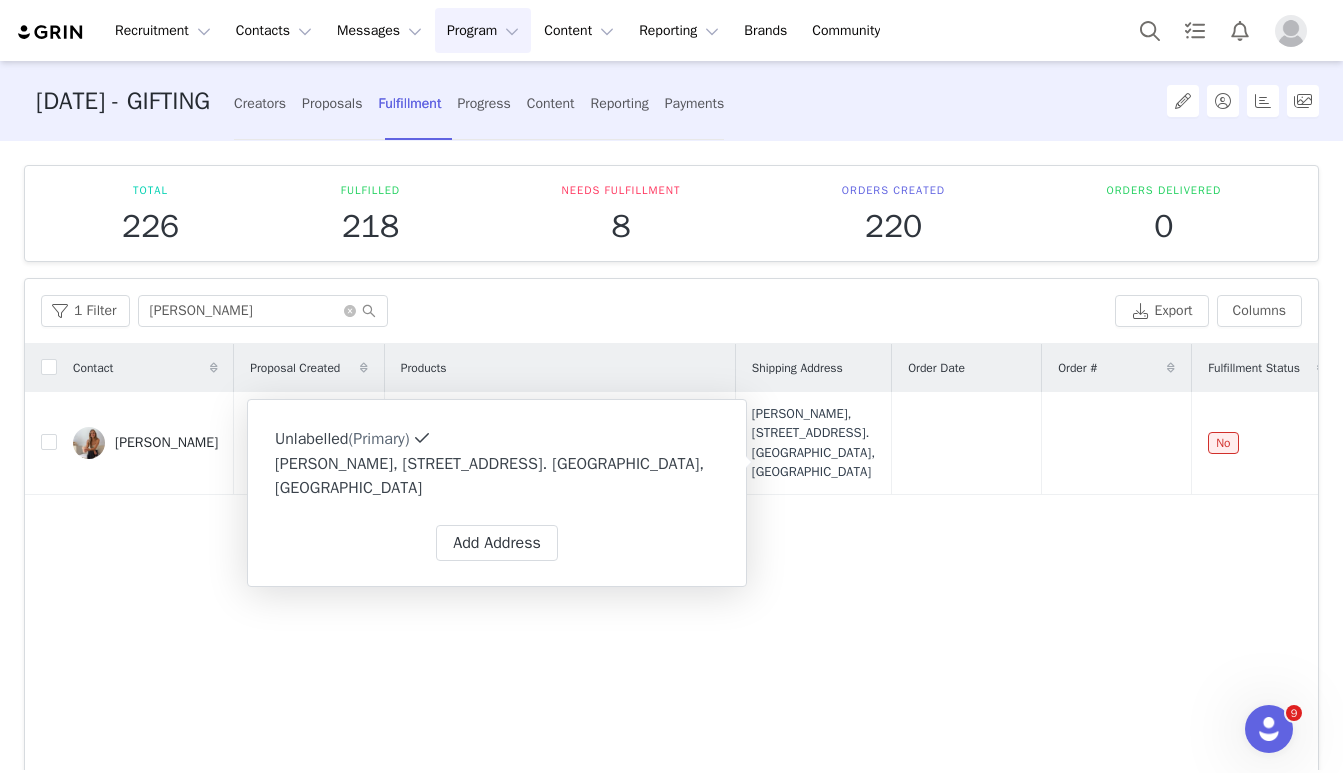 click on "Contact   Proposal Created   Products   Shipping Address   Order Date   Order #   Fulfillment Status   Shipment Status   Tracking #   Miranda Brady  Jul 11, 2025 5:47 AM  Edwina Knotted Mesh Maxi Dress - Mahogany XS (DR09362KD1-MAH-XS)  Miranda Brady, 241a Grand Promenade. Doubleview, Western Australia 6018 Australia   No   Awaiting Shipment" at bounding box center [671, 582] 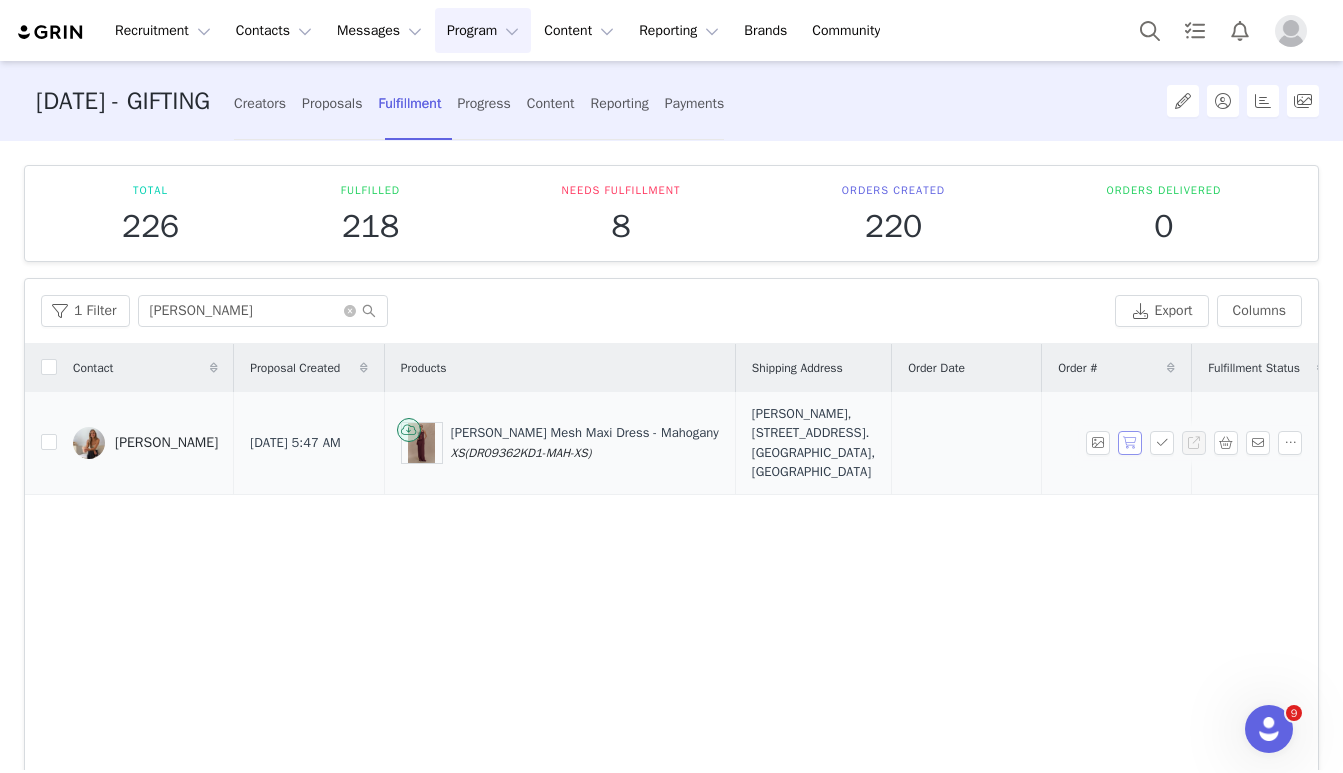 click at bounding box center [1130, 443] 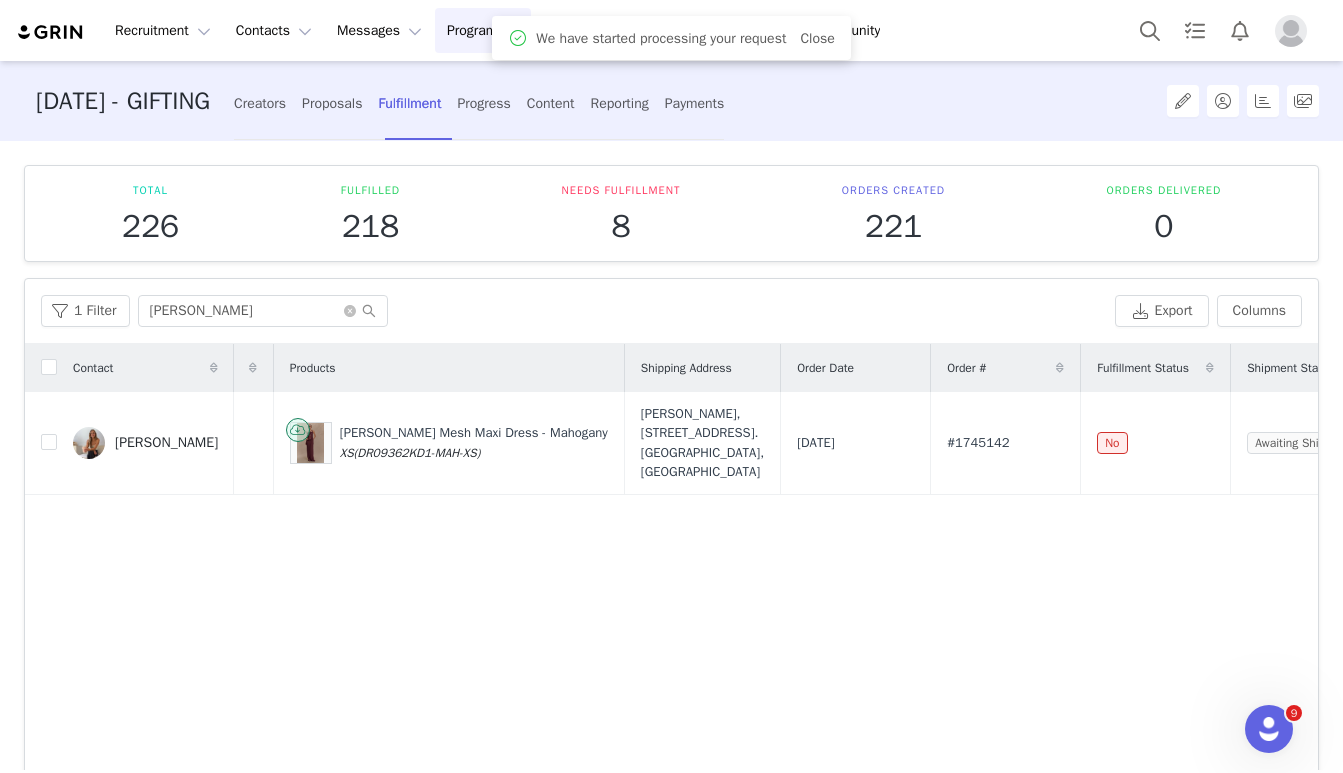 scroll, scrollTop: 0, scrollLeft: 113, axis: horizontal 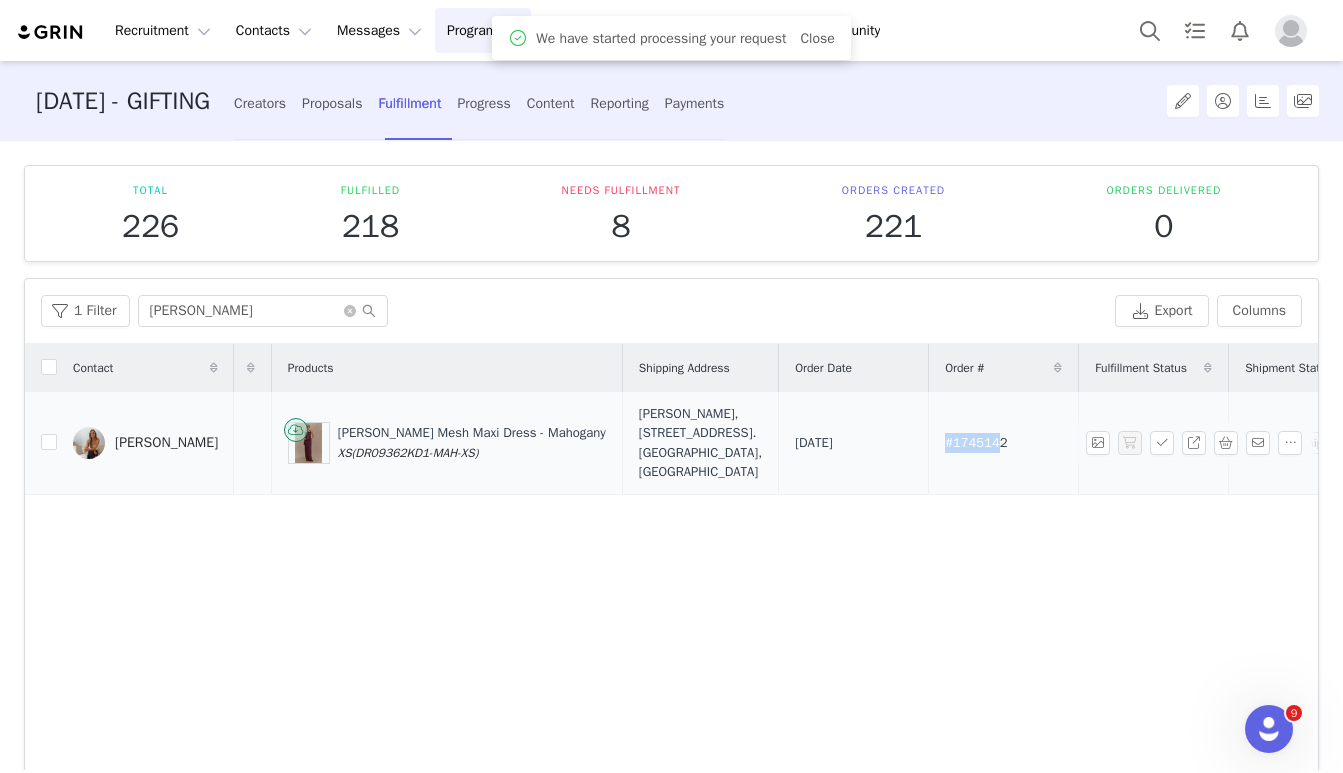 drag, startPoint x: 1007, startPoint y: 466, endPoint x: 943, endPoint y: 464, distance: 64.03124 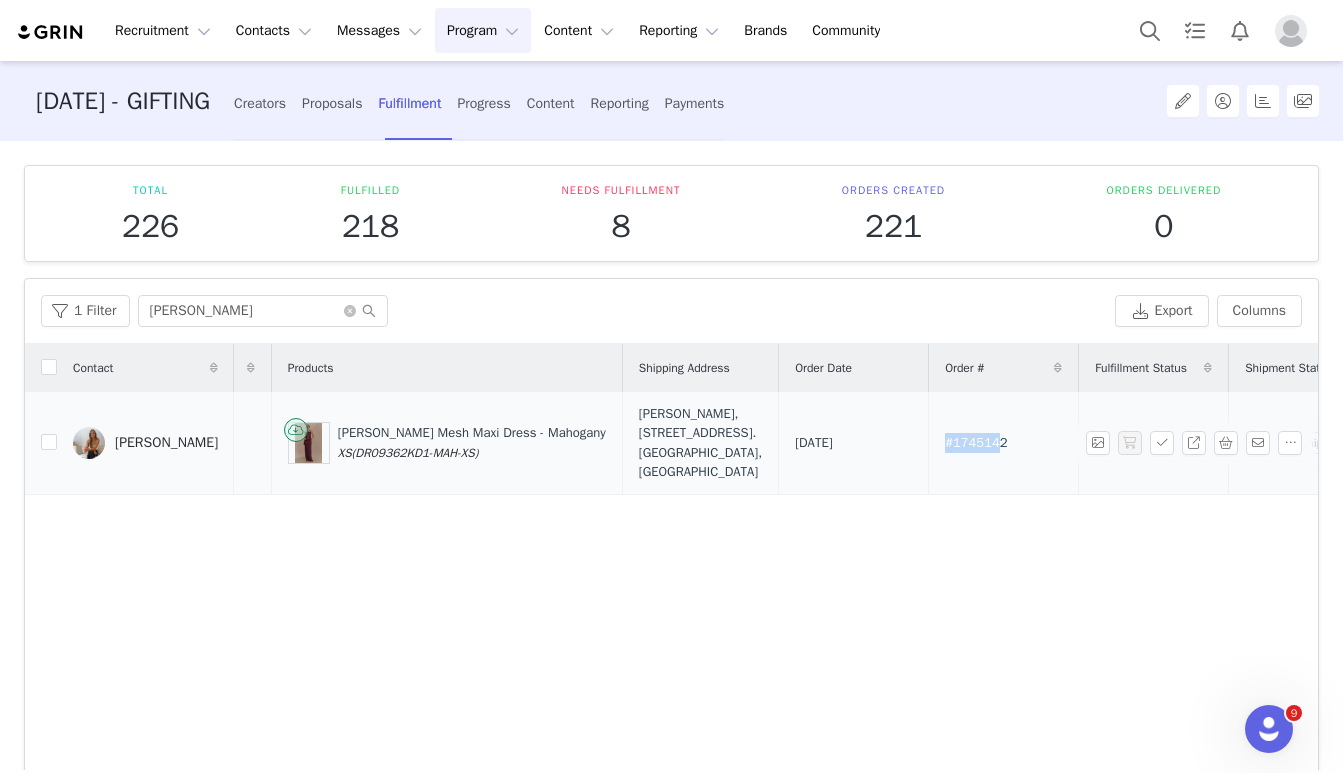 drag, startPoint x: 998, startPoint y: 470, endPoint x: 1021, endPoint y: 462, distance: 24.351591 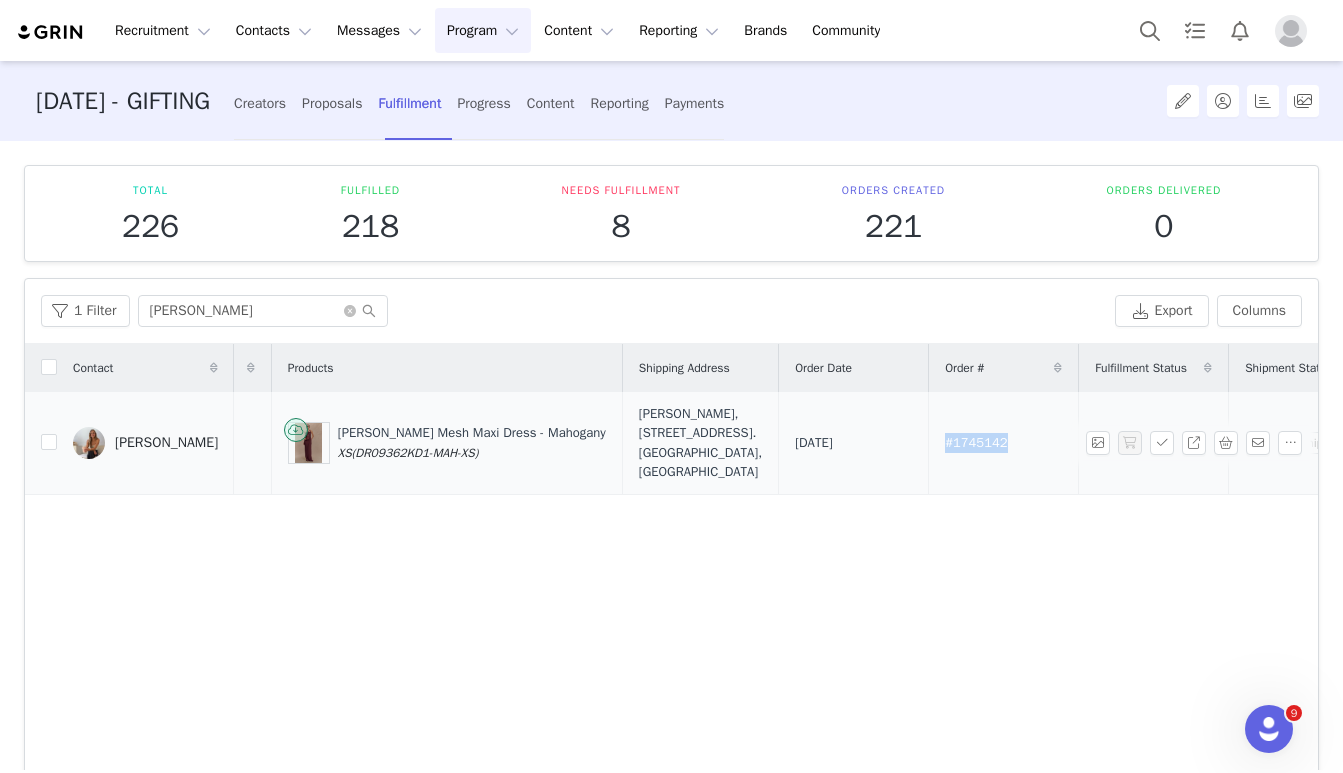 drag, startPoint x: 1036, startPoint y: 461, endPoint x: 929, endPoint y: 465, distance: 107.07474 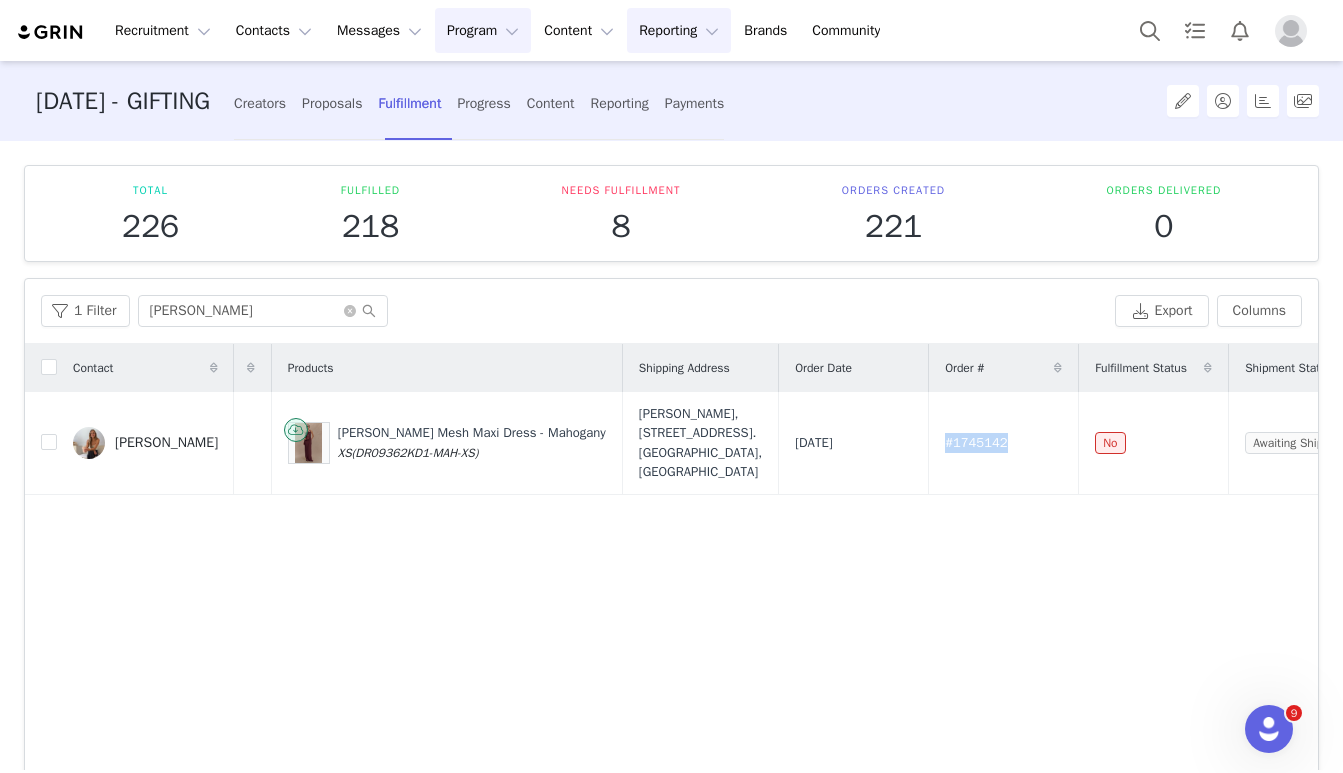 copy on "#1745142" 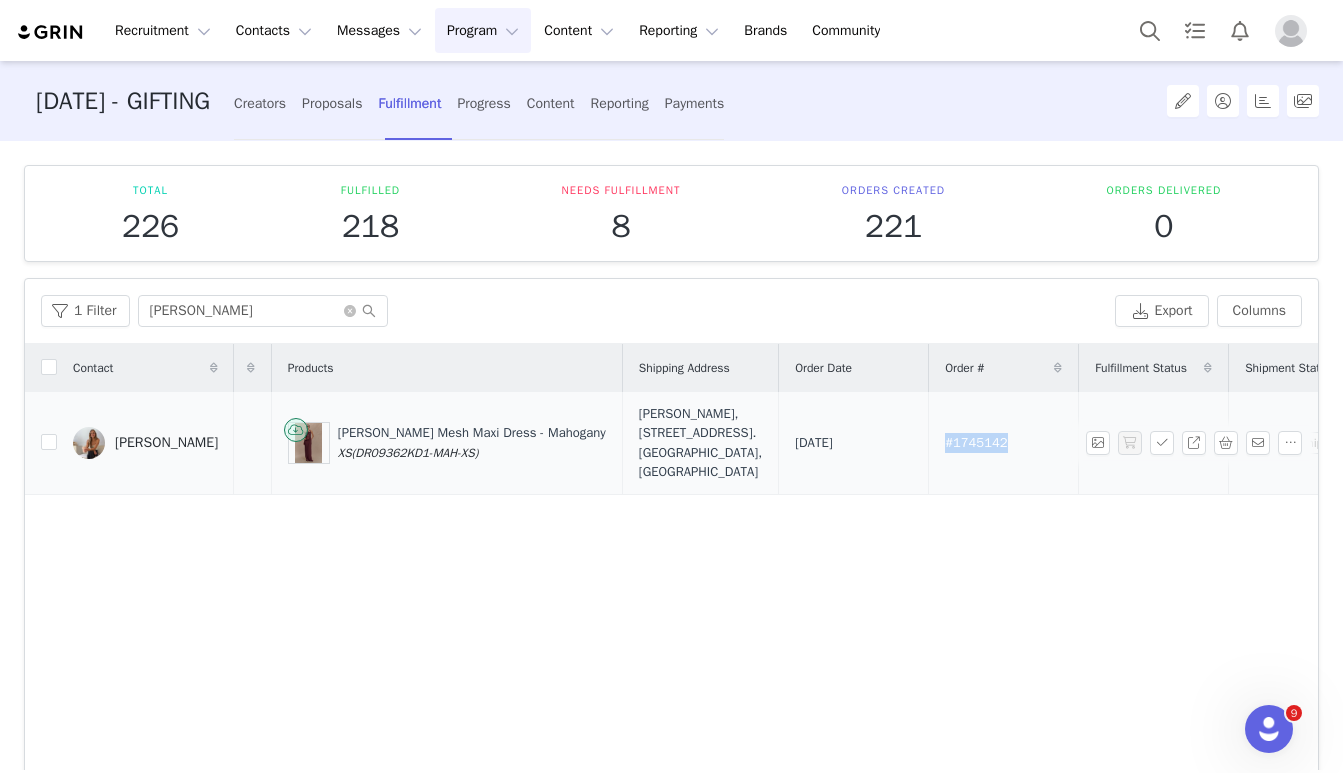 drag, startPoint x: 755, startPoint y: 514, endPoint x: 646, endPoint y: 439, distance: 132.31024 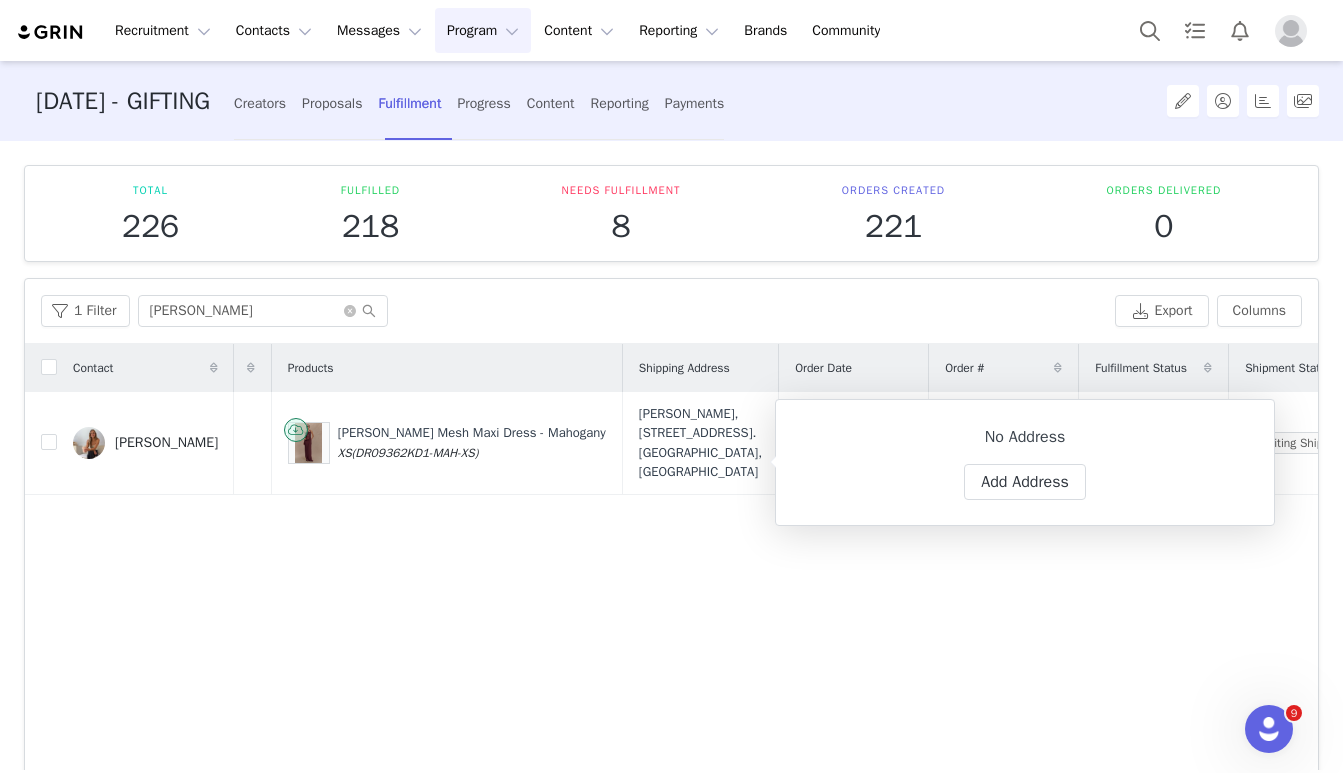 copy on "241a Grand Promenade. Doubleview, Western Australia 6018 Australia" 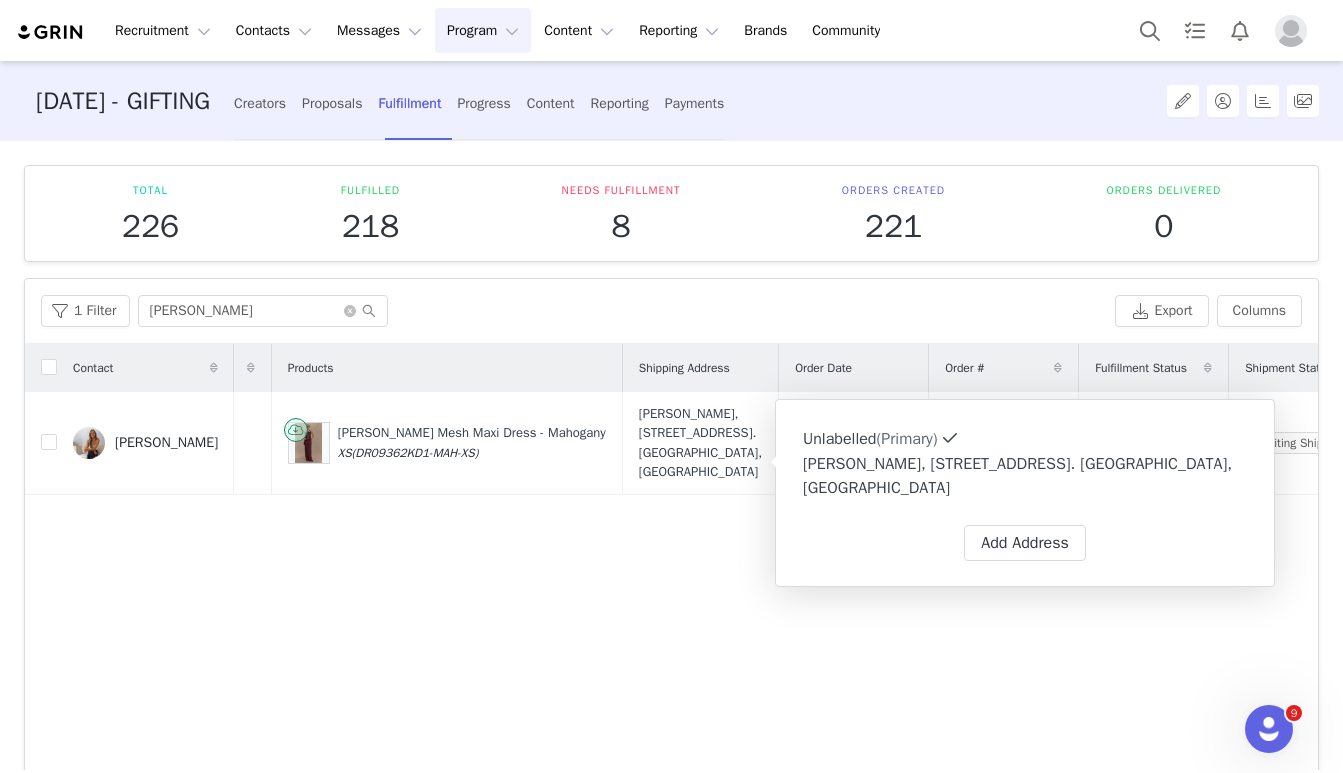 click on "Contact   Proposal Created   Products   Shipping Address   Order Date   Order #   Fulfillment Status   Shipment Status   Tracking #   Miranda Brady  Jul 11, 2025 5:47 AM  Edwina Knotted Mesh Maxi Dress - Mahogany XS (DR09362KD1-MAH-XS)  Miranda Brady, 241a Grand Promenade. Doubleview, Western Australia 6018 Australia   Jul 11, 2025  #1745142  No   Awaiting Shipment" at bounding box center (671, 582) 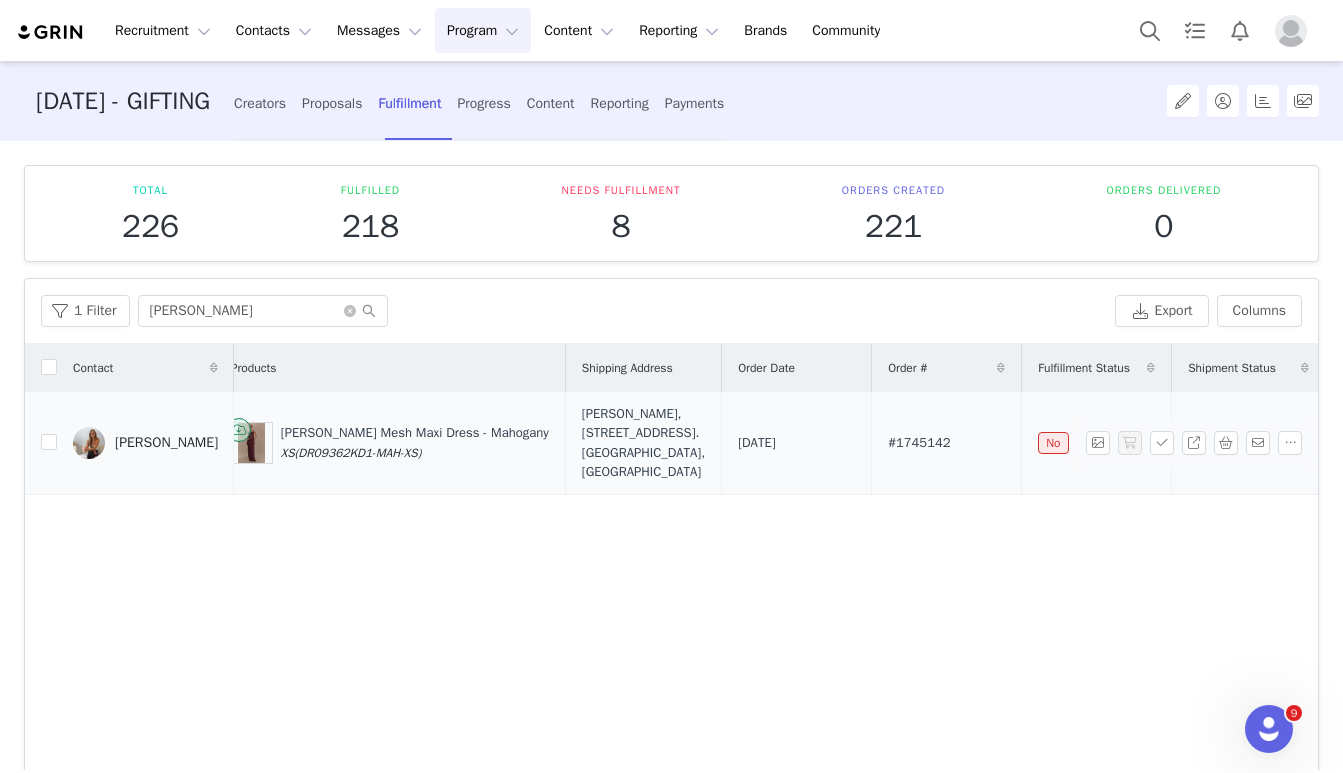 scroll, scrollTop: 0, scrollLeft: 342, axis: horizontal 